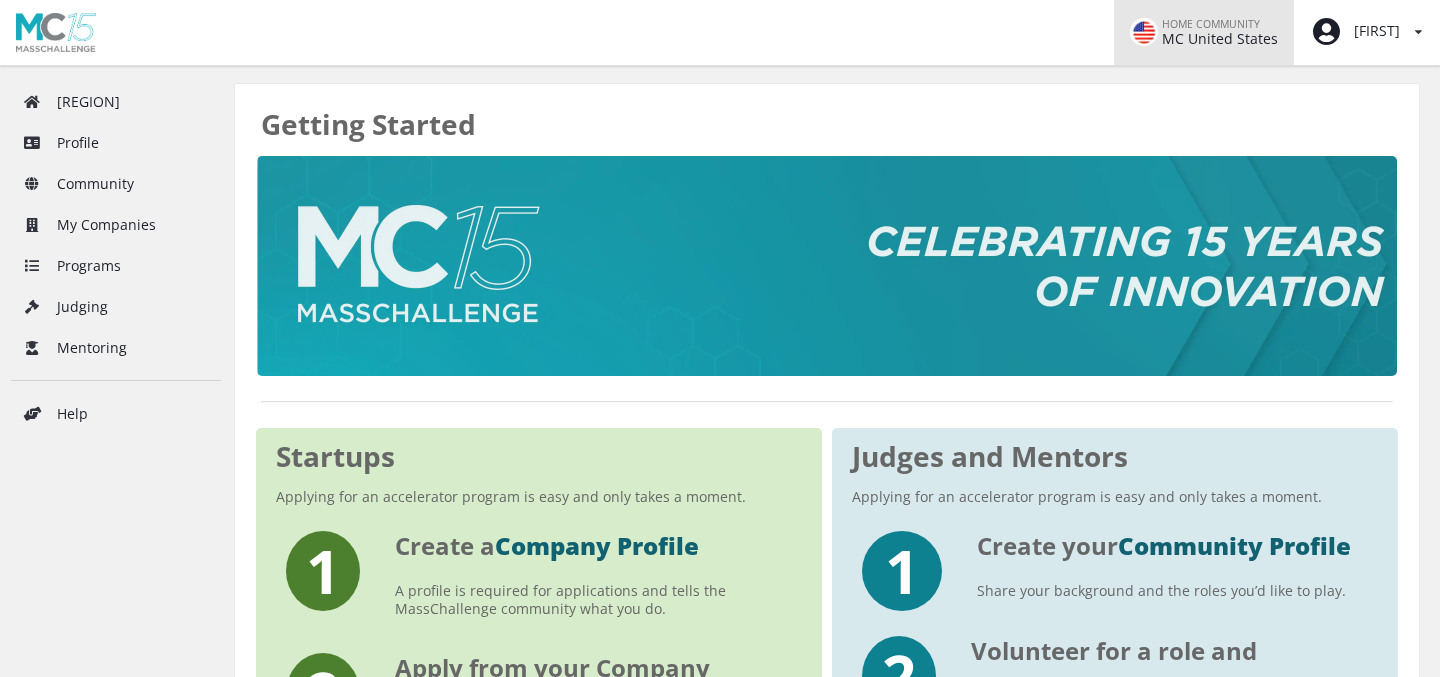 scroll, scrollTop: 353, scrollLeft: 0, axis: vertical 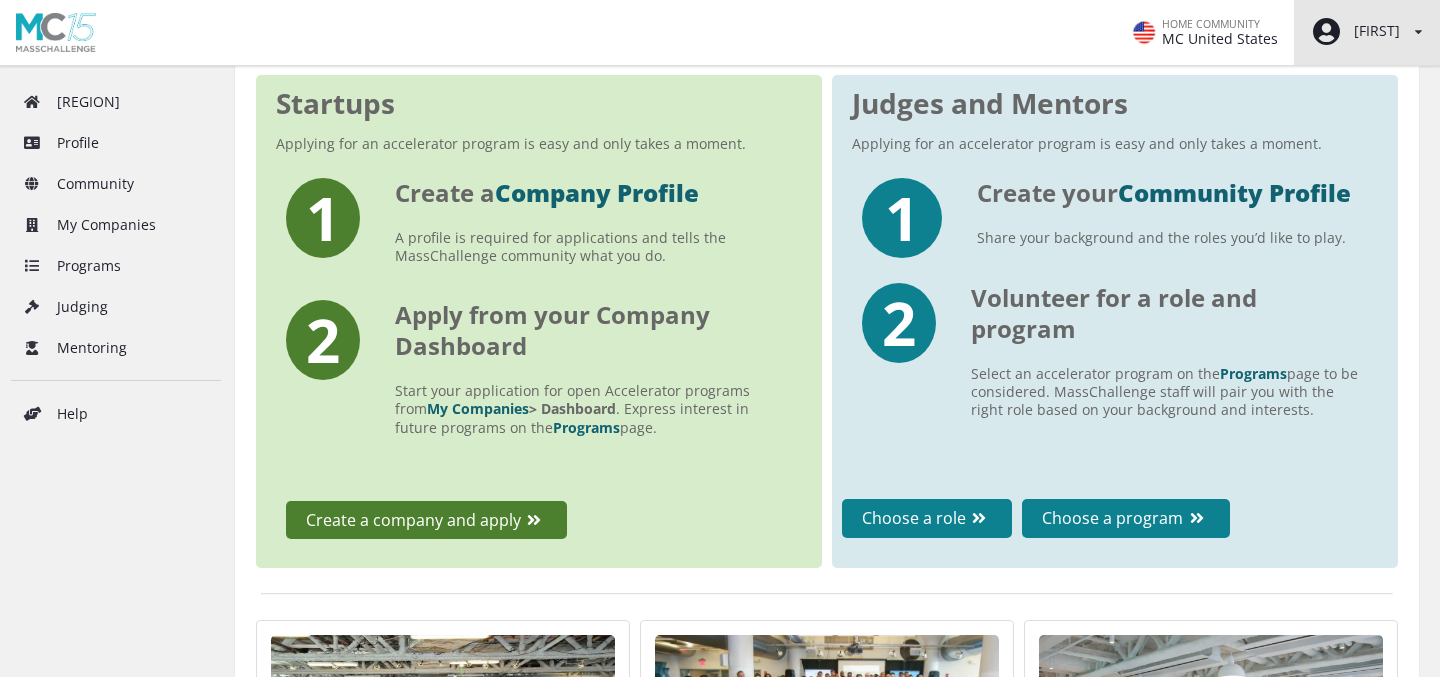 click on "[FIRST]" at bounding box center (1355, 32) 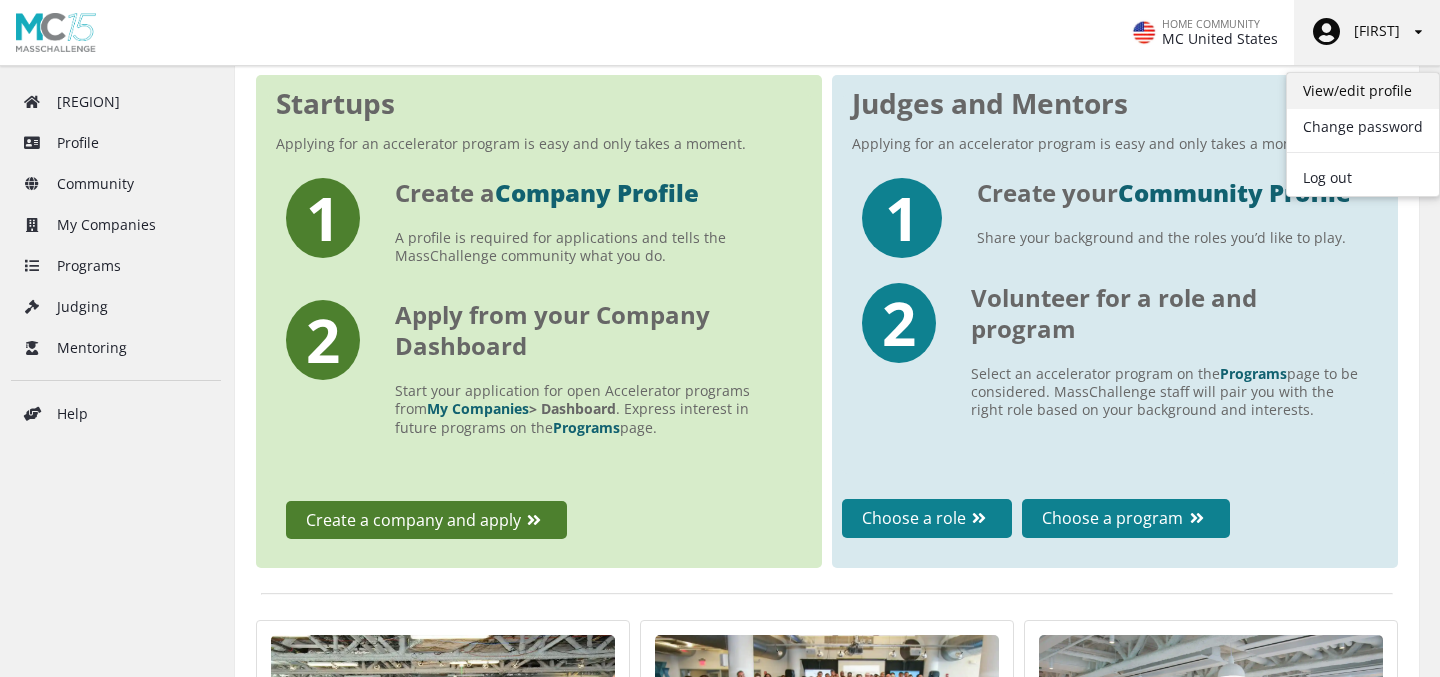 click on "View/edit profile" at bounding box center (1363, 91) 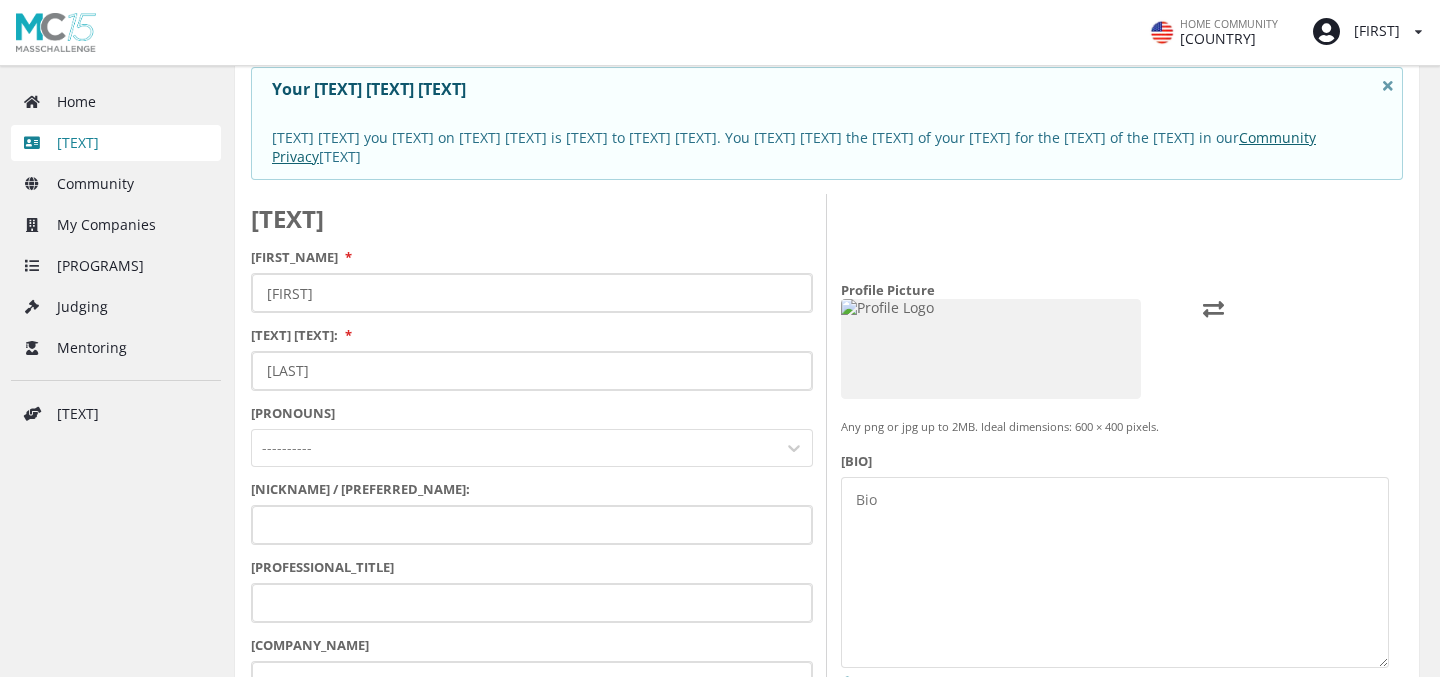 scroll, scrollTop: 198, scrollLeft: 0, axis: vertical 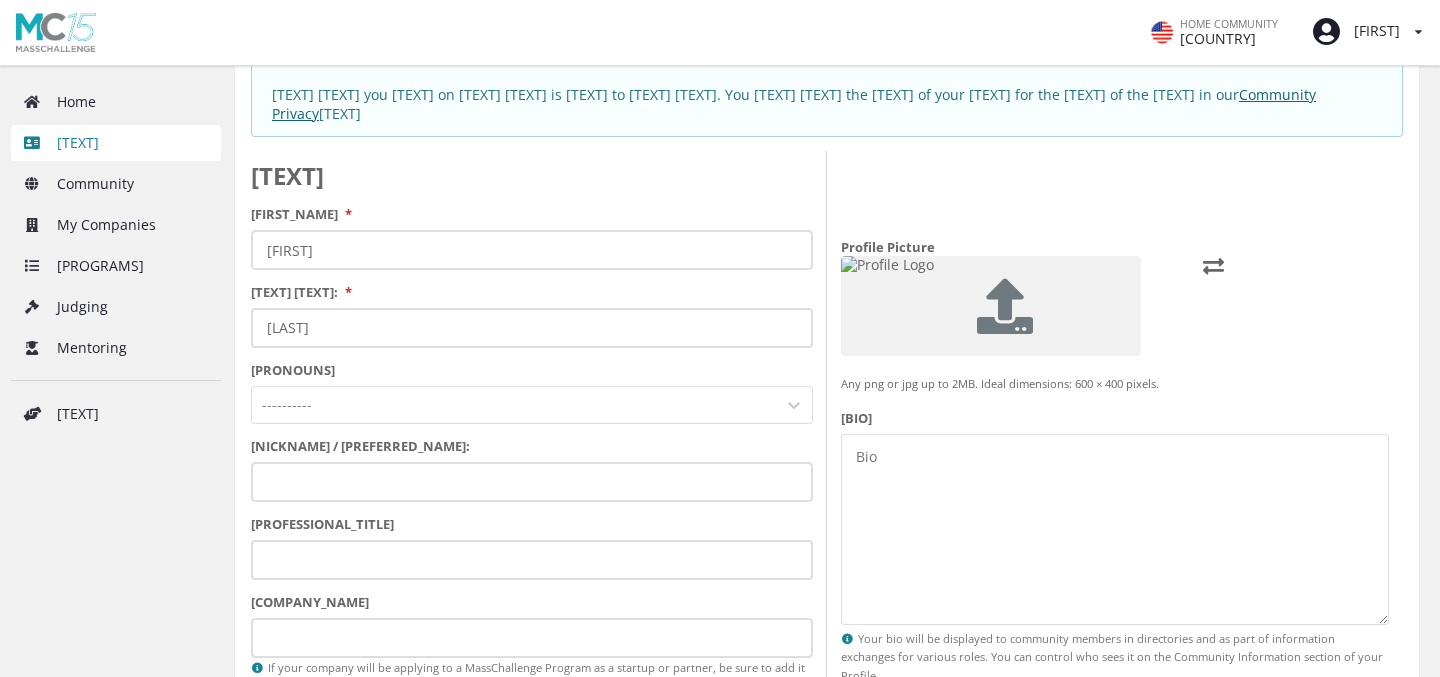 click at bounding box center (1005, 306) 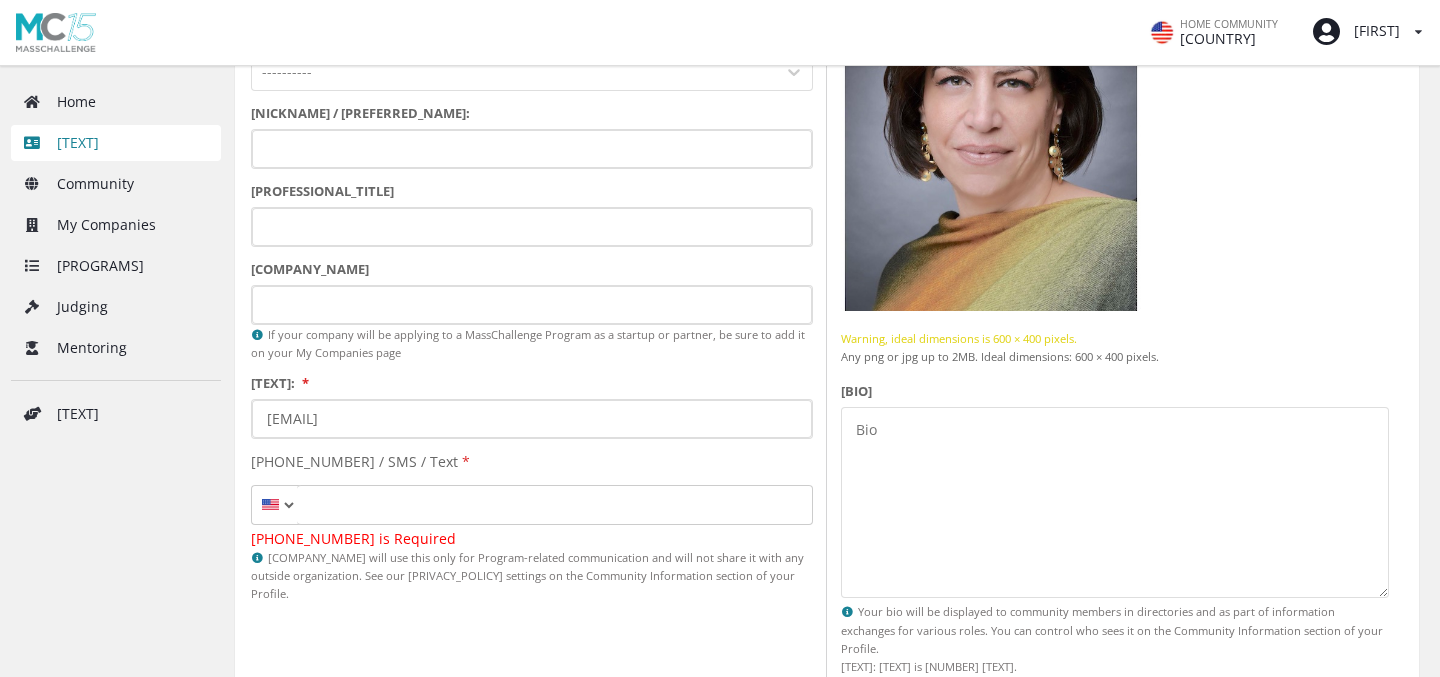 scroll, scrollTop: 535, scrollLeft: 0, axis: vertical 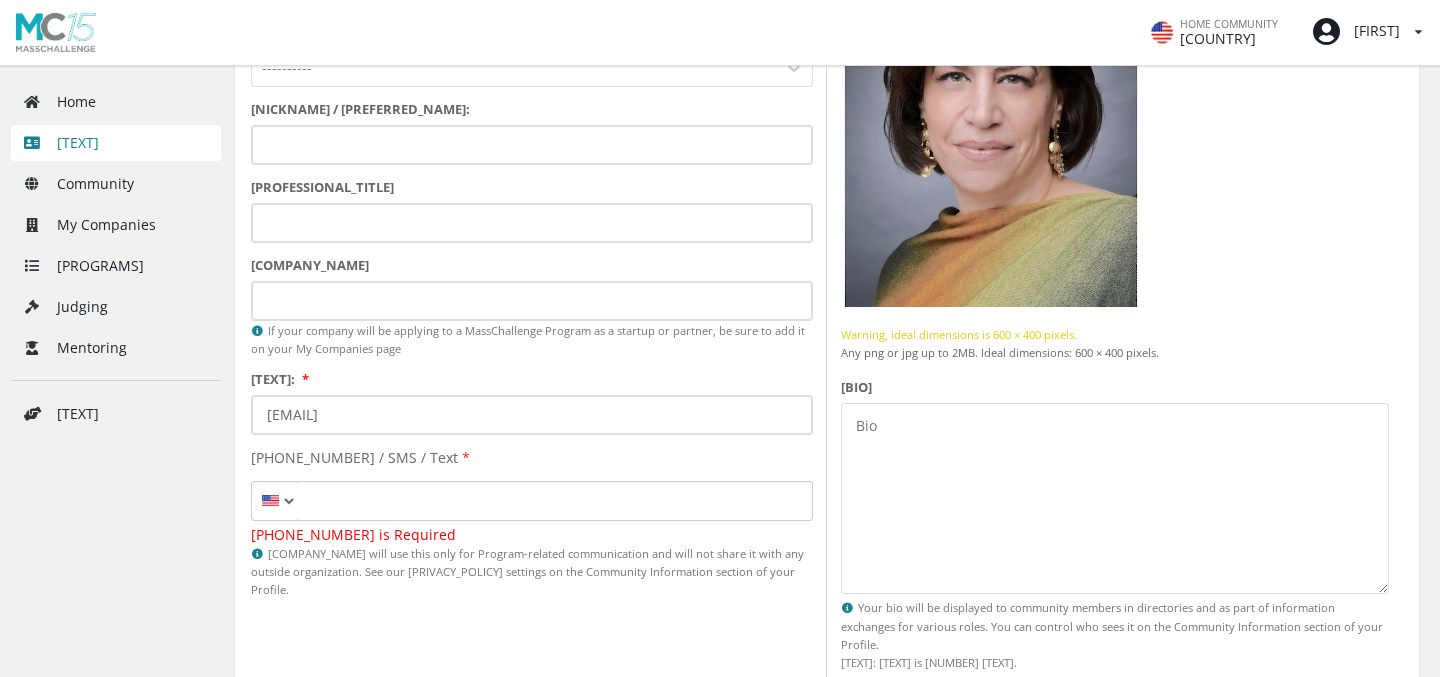 click on "[PHONE]" at bounding box center [555, 501] 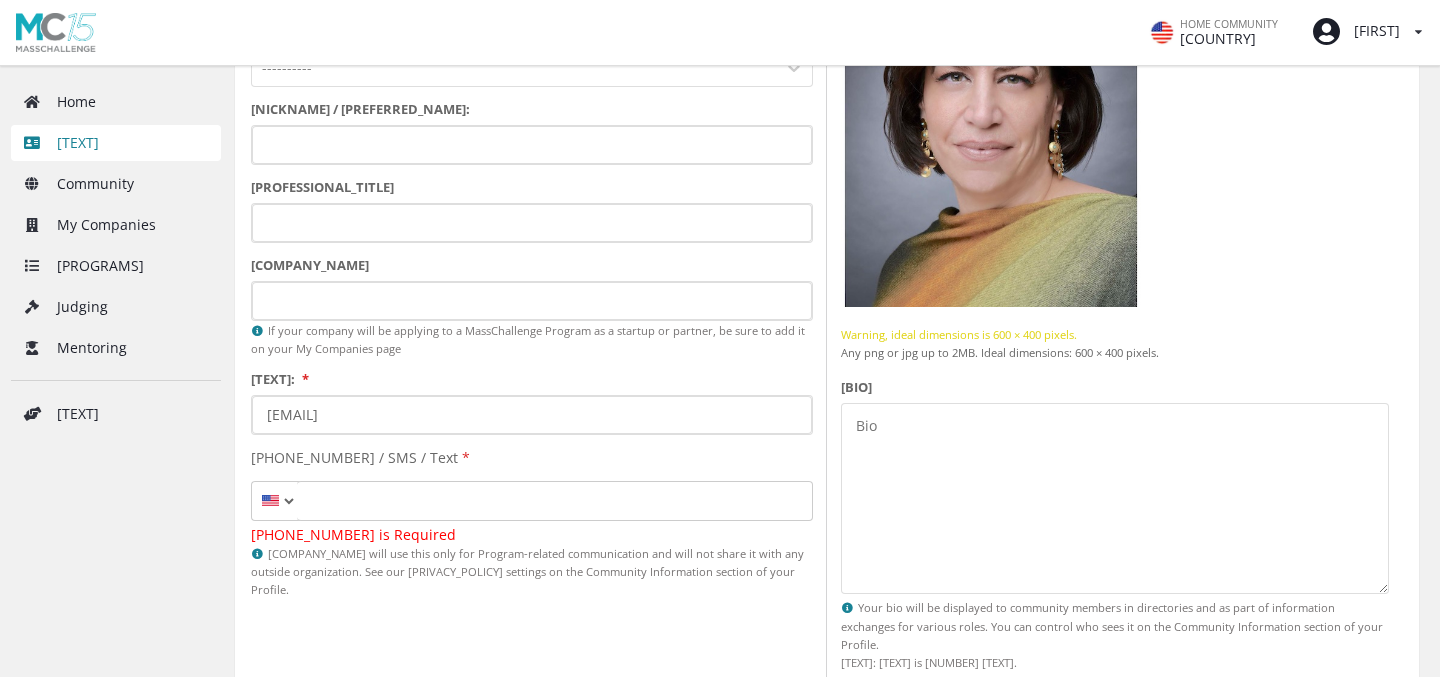 type on "[PHONE]" 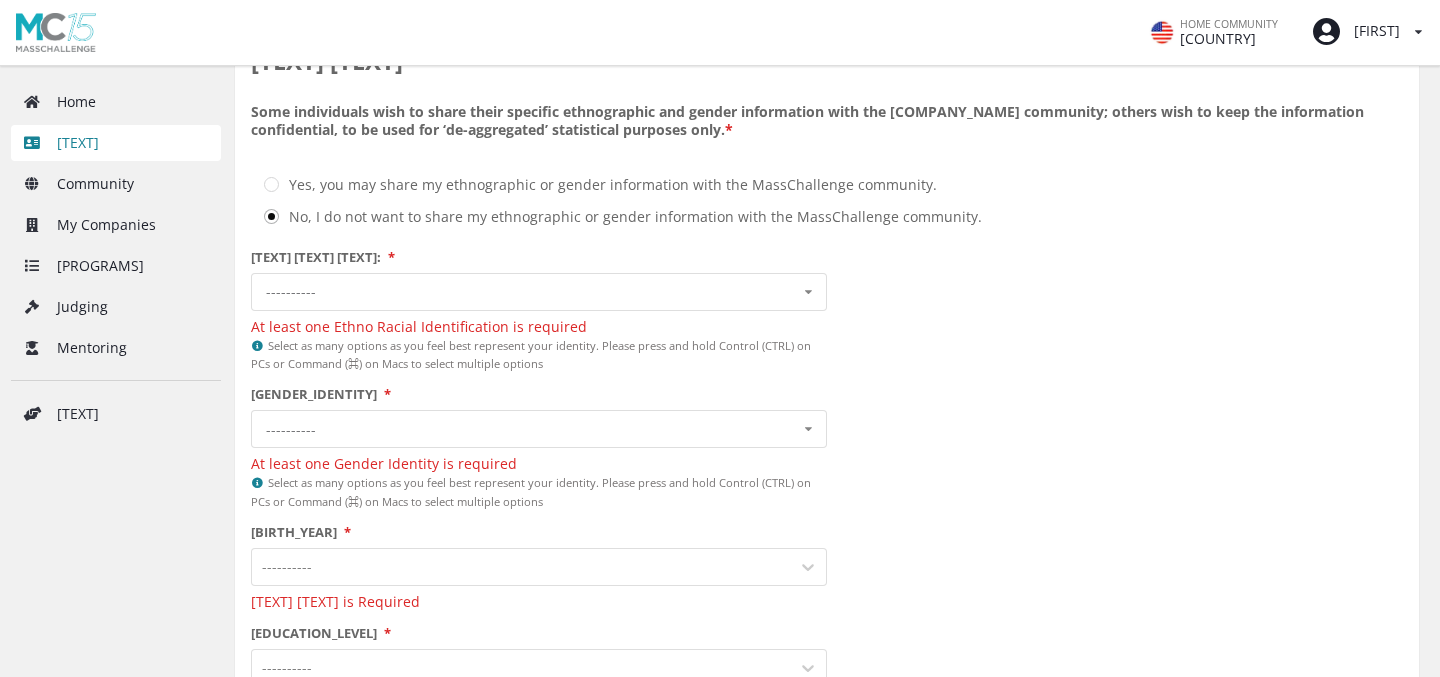 scroll, scrollTop: 1499, scrollLeft: 0, axis: vertical 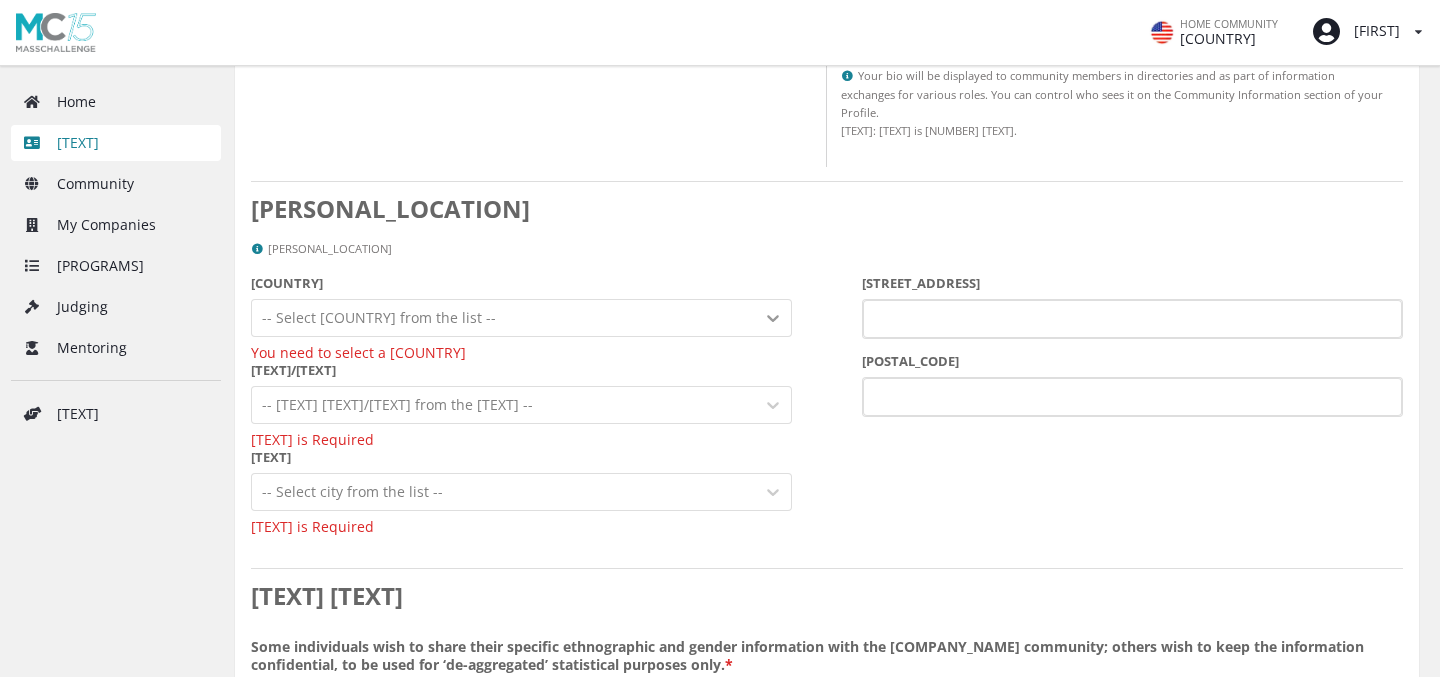 click at bounding box center (773, 318) 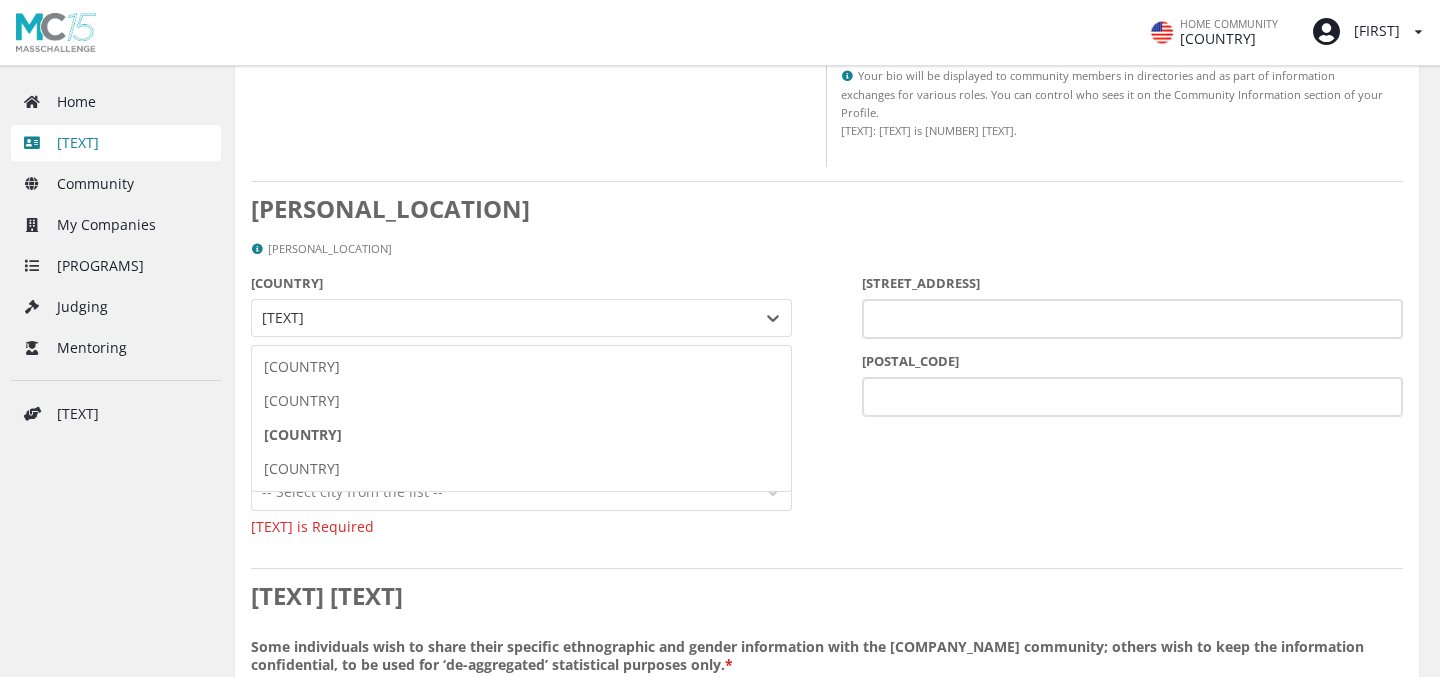 click on "[COUNTRY]" at bounding box center [521, 435] 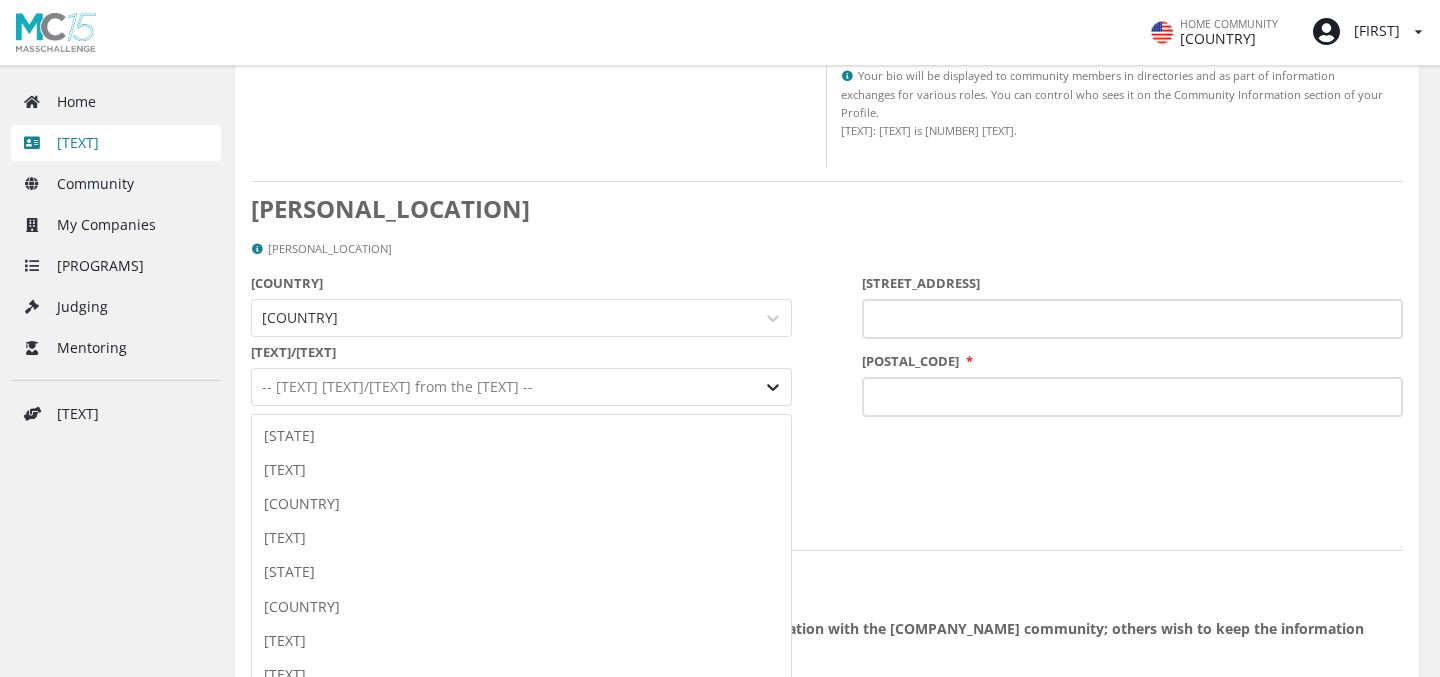 click on "[STATE] [NUMBER] of [NUMBER]. [NUMBER] results available. Use Up and Down to choose options, press Enter to select the currently focused option, press Escape to exit the menu, press Tab to select the option and exit the menu. -- Select state/province from the list -- Alabama Alaska American Samoa Arizona Arkansas Baker Island California Colorado Connecticut Delaware District of Columbia Florida Georgia Guam Hawaii Howland Island Idaho Illinois Indiana Iowa Jarvis Island Johnston Atoll Kansas Kentucky Kingman Reef Louisiana Maine Maryland Massachusetts Michigan Midway Atoll Minnesota Mississippi Missouri Montana Navassa Island Nebraska Nevada New Hampshire New Jersey New Mexico New York North Carolina North Dakota Northern Mariana Islands Ohio Oklahoma Oregon Palmyra Atoll Pennsylvania Puerto Rico Rhode Island South Carolina South Dakota Tennessee Texas United States Minor Outlying Islands United States Virgin Islands Utah Vermont Virginia Wake Island Washington West Virginia Wisconsin Wyoming" at bounding box center [521, 387] 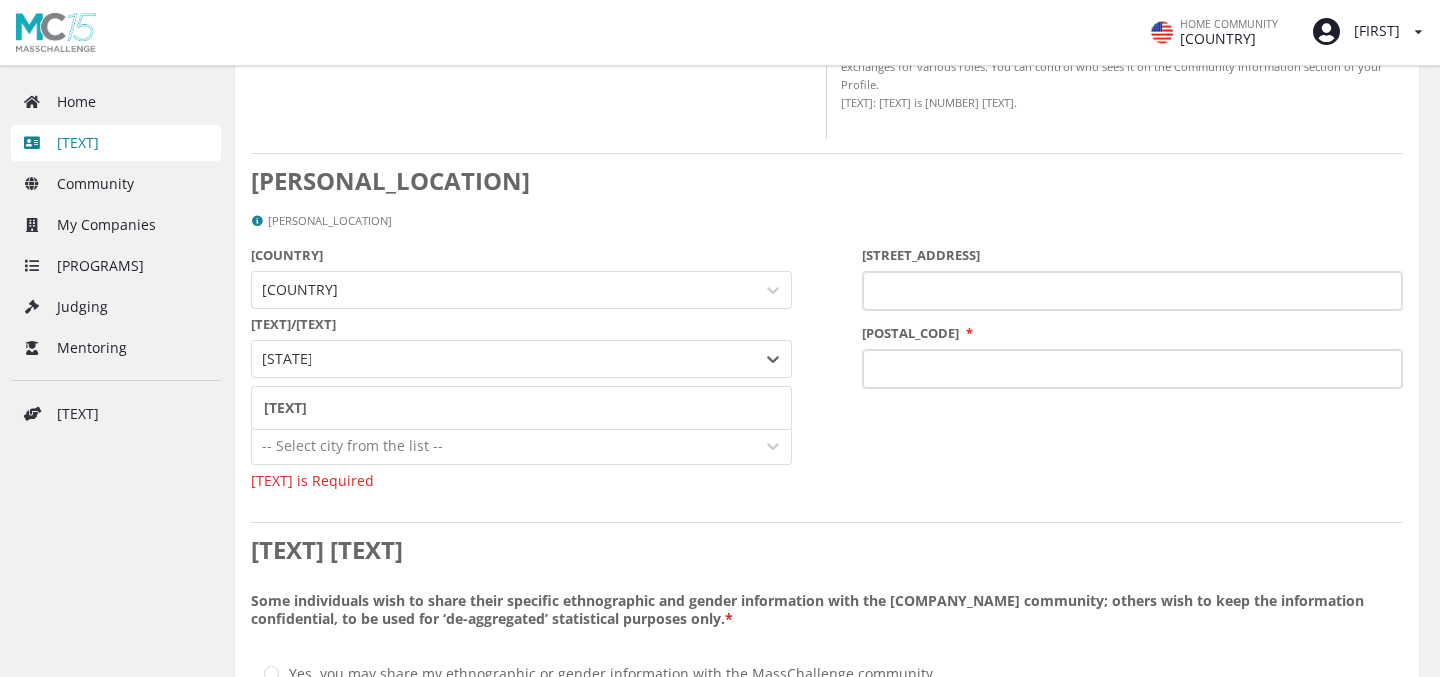 click on "[TEXT]" at bounding box center [521, 408] 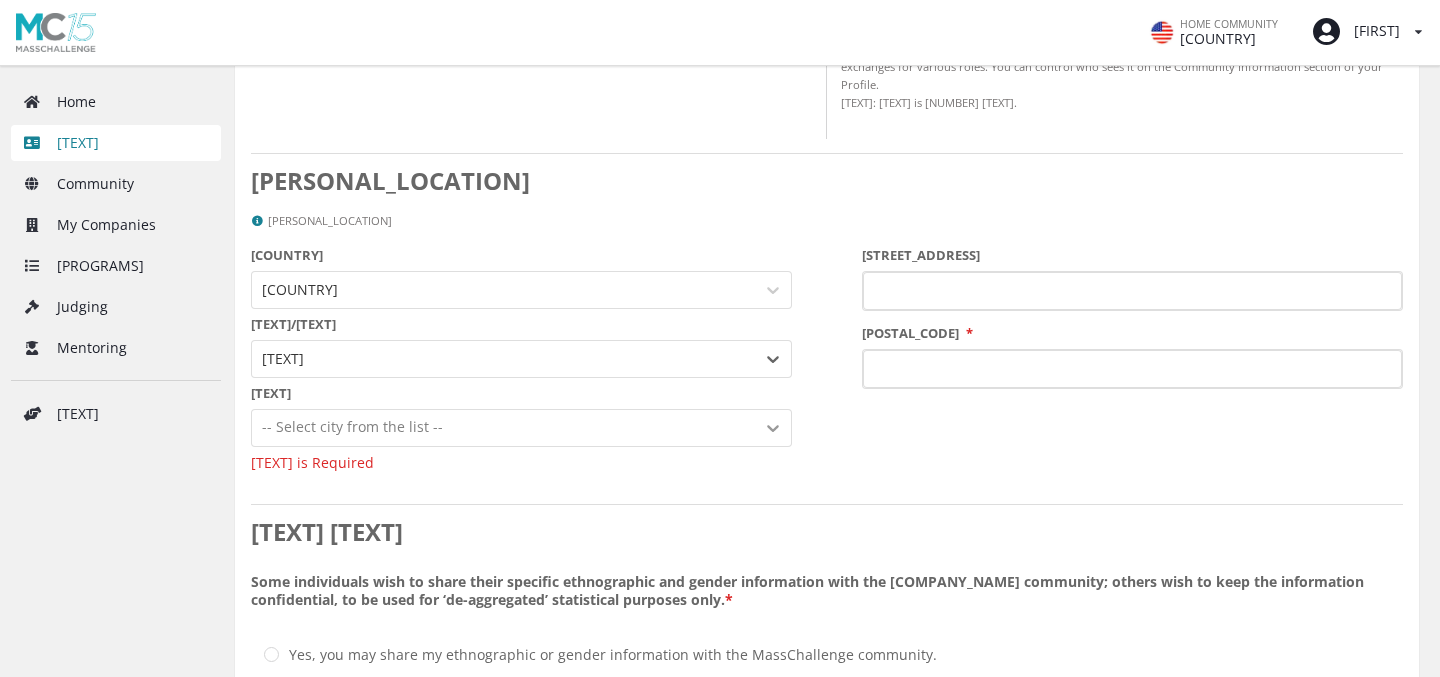 click on "-- Select city from the list --" at bounding box center (521, 428) 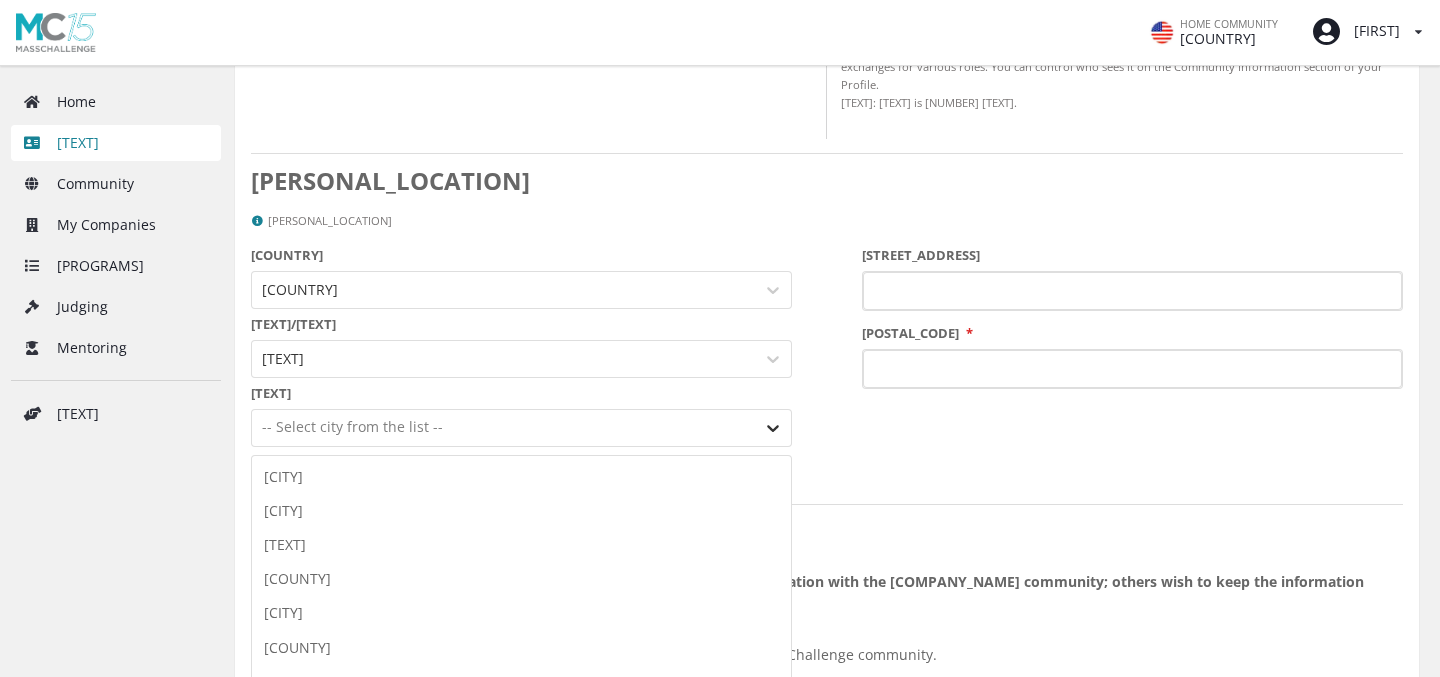 scroll, scrollTop: 1164, scrollLeft: 0, axis: vertical 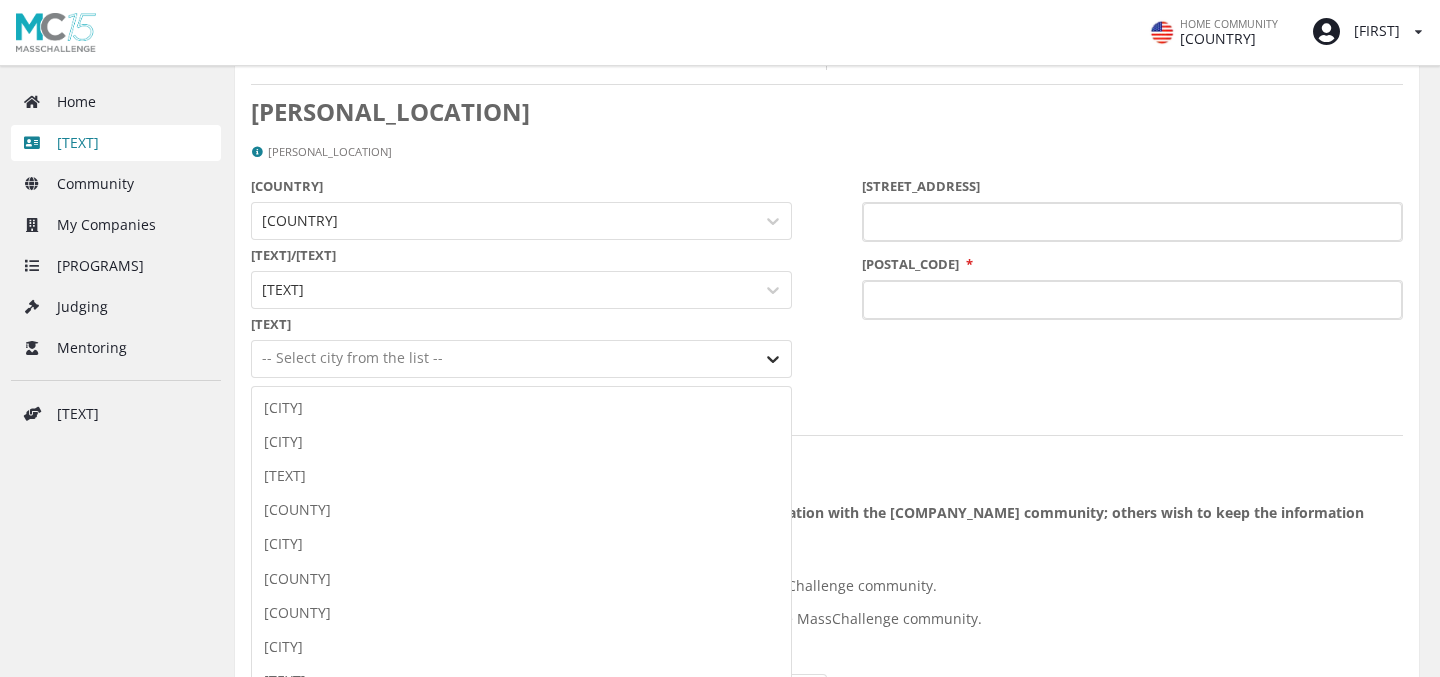 type on "s" 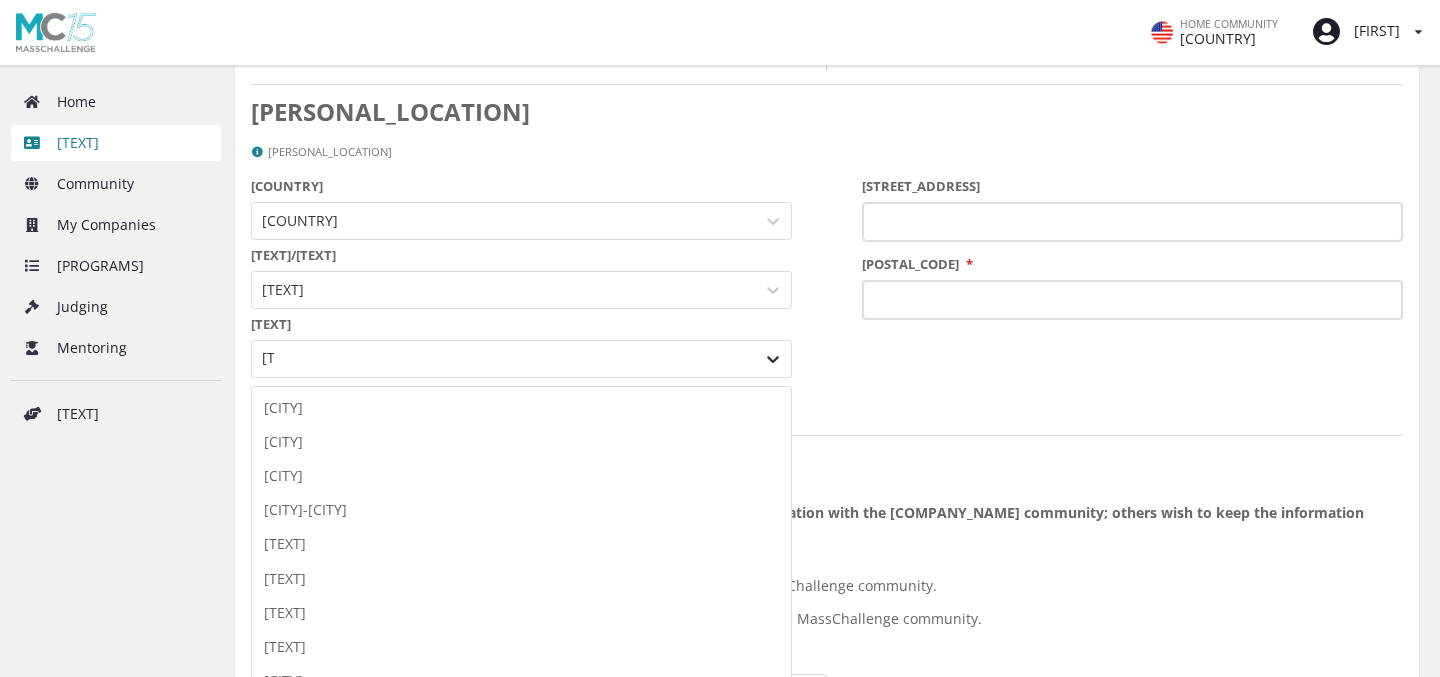 type on "[STATE]" 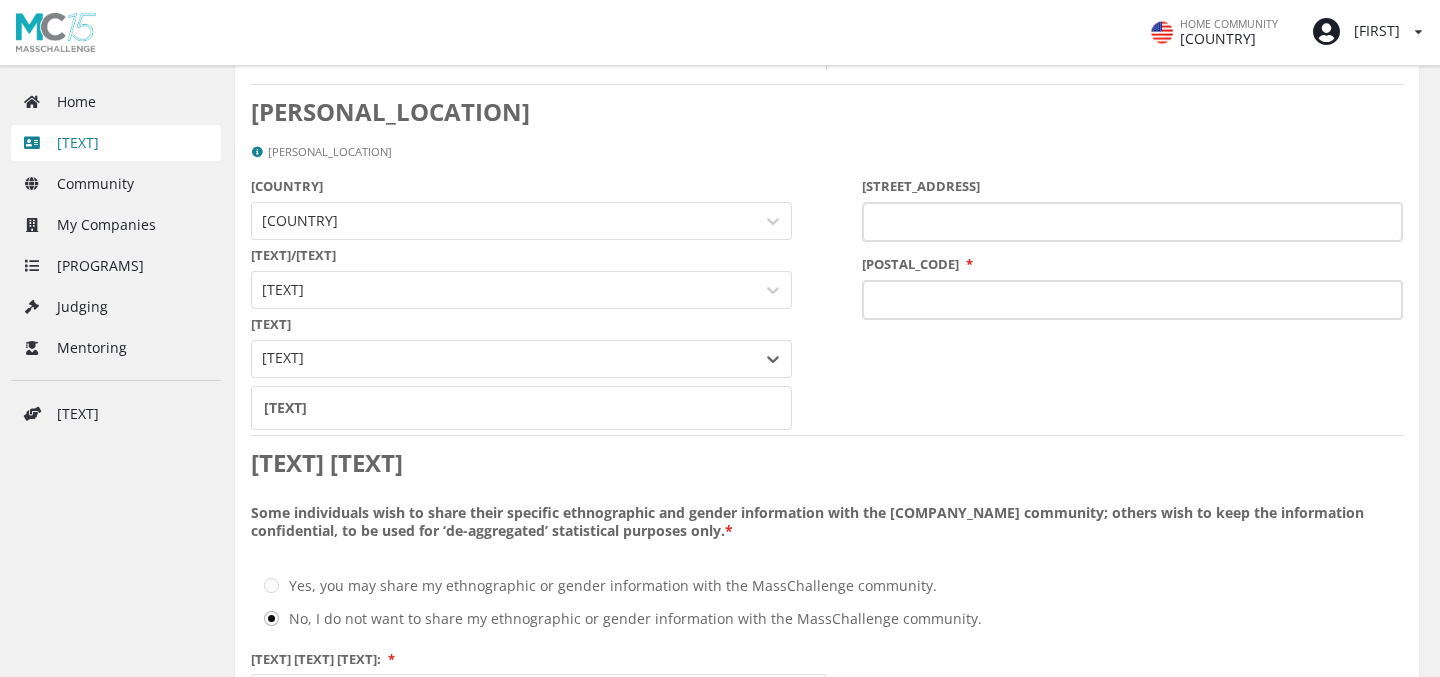 click on "[TEXT]" at bounding box center (521, 408) 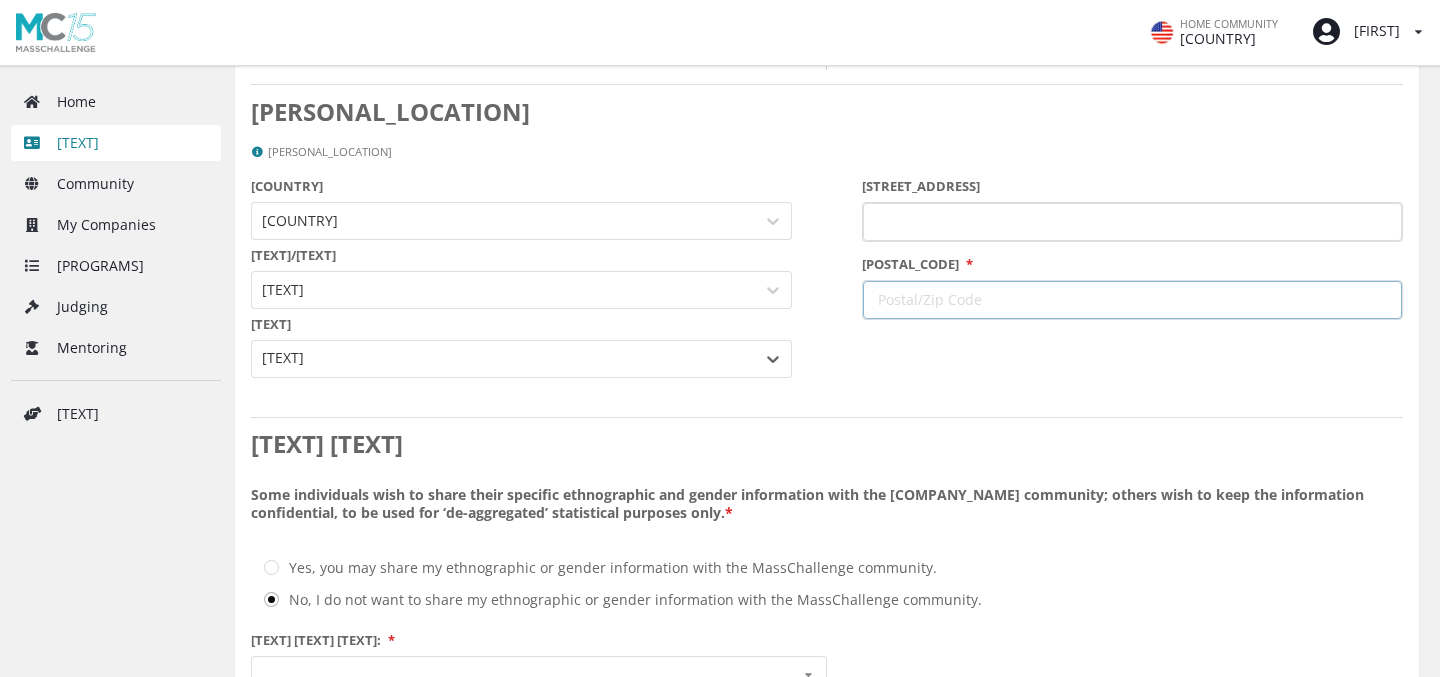 click on "[POSTAL_CODE] *" at bounding box center [1132, 300] 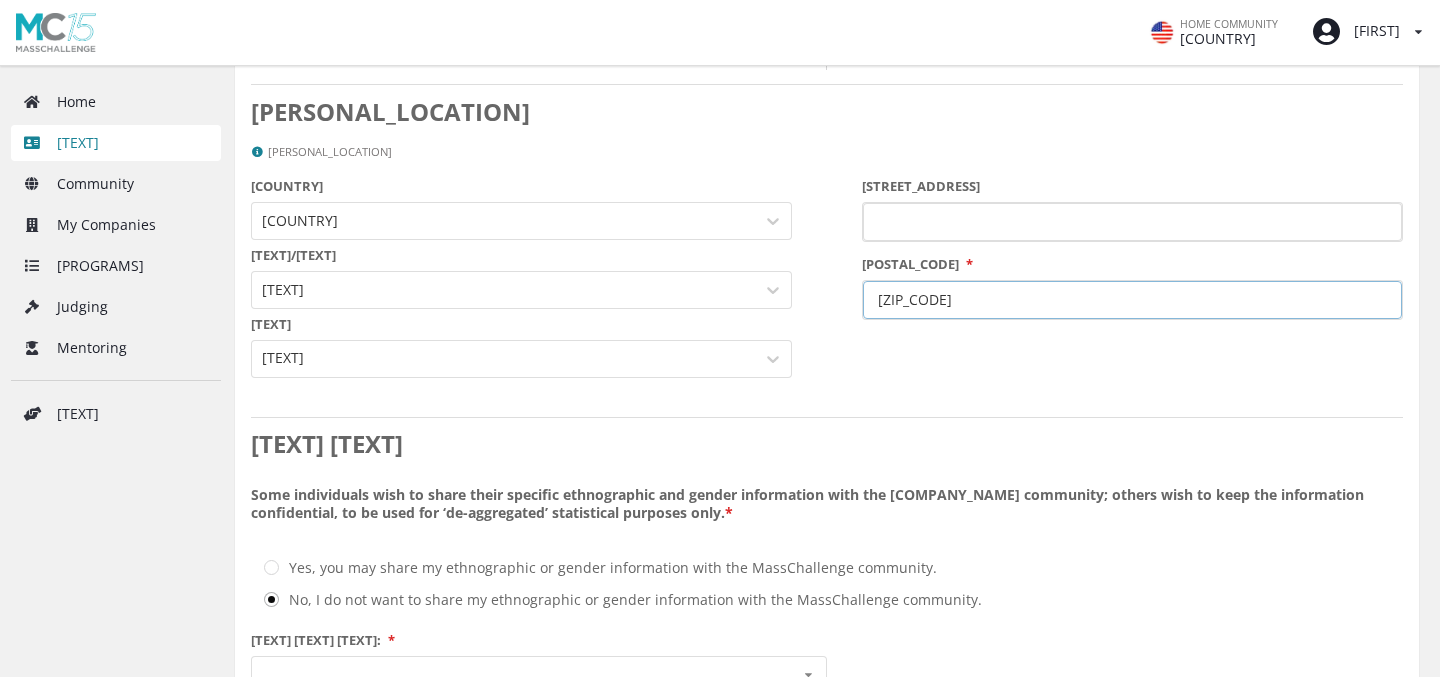 type on "[ZIP_CODE]" 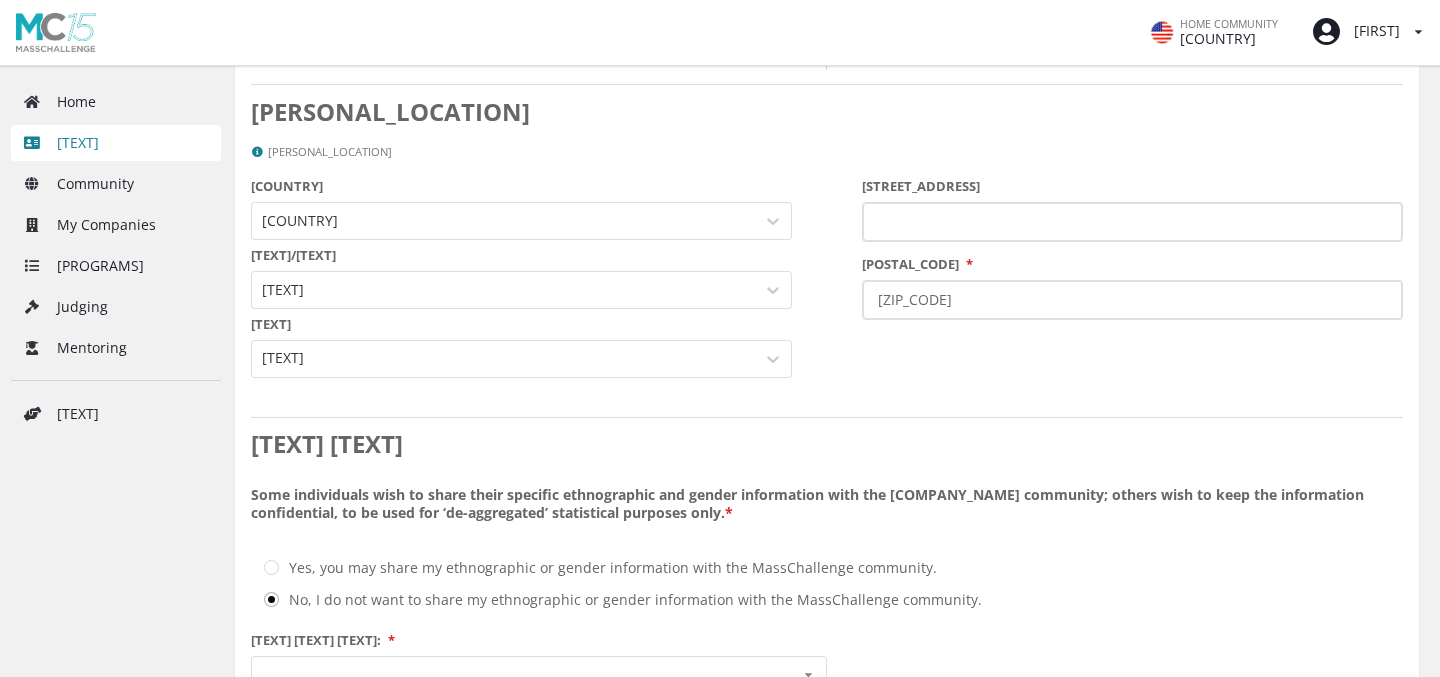 click on "[PERSONAL_LOCATION] [COUNTRY] [STATE]/[PROVINCE] [CITY] [SALINE] [STREET_ADDRESS] [POSTAL_CODE] * [POSTAL_CODE] [DEMOGRAPHIC_INFORMATION] * ---------- * [ETHNICITY] [ETHNICITY] [ETHNICITY] [ETHNICITY] [ETHNICITY] [ETHNICITY] [ETHNICITY] * [GENDER_IDENTITY] *" at bounding box center [827, 905] 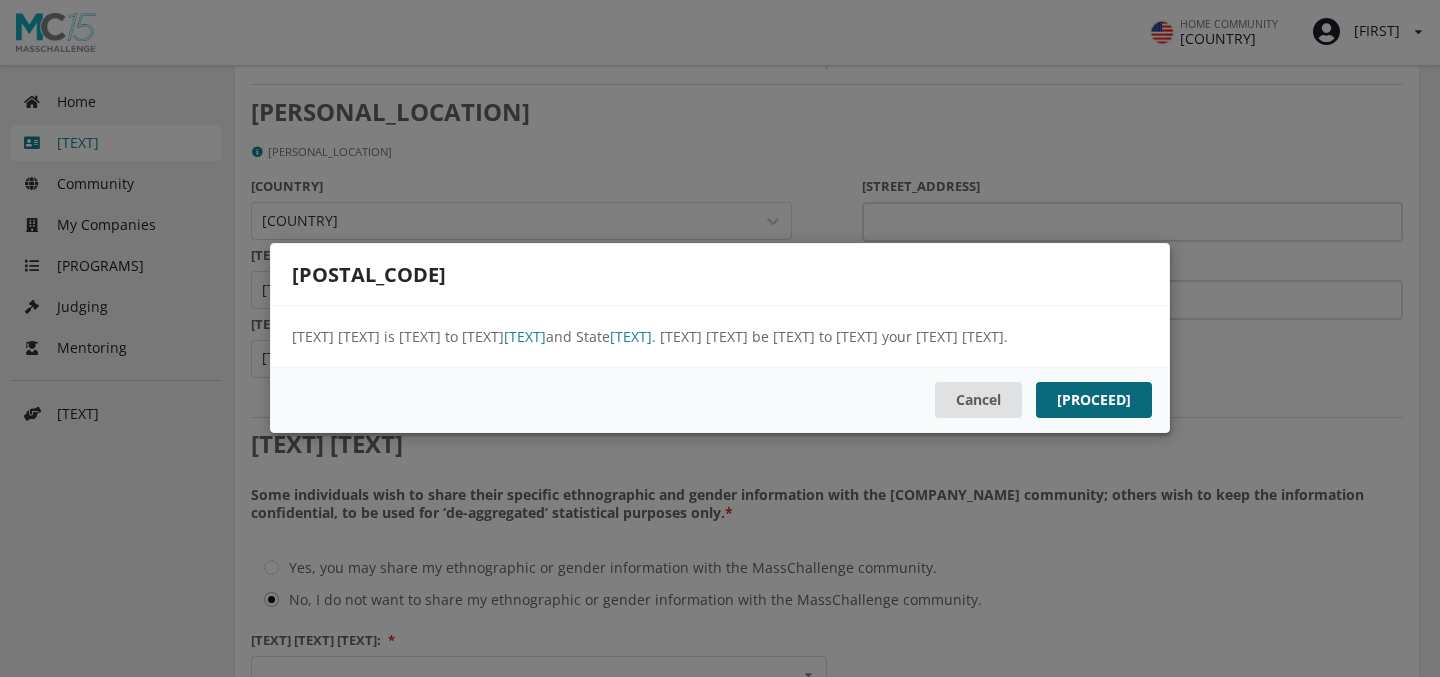 click on "[PROCEED]" at bounding box center (1094, 401) 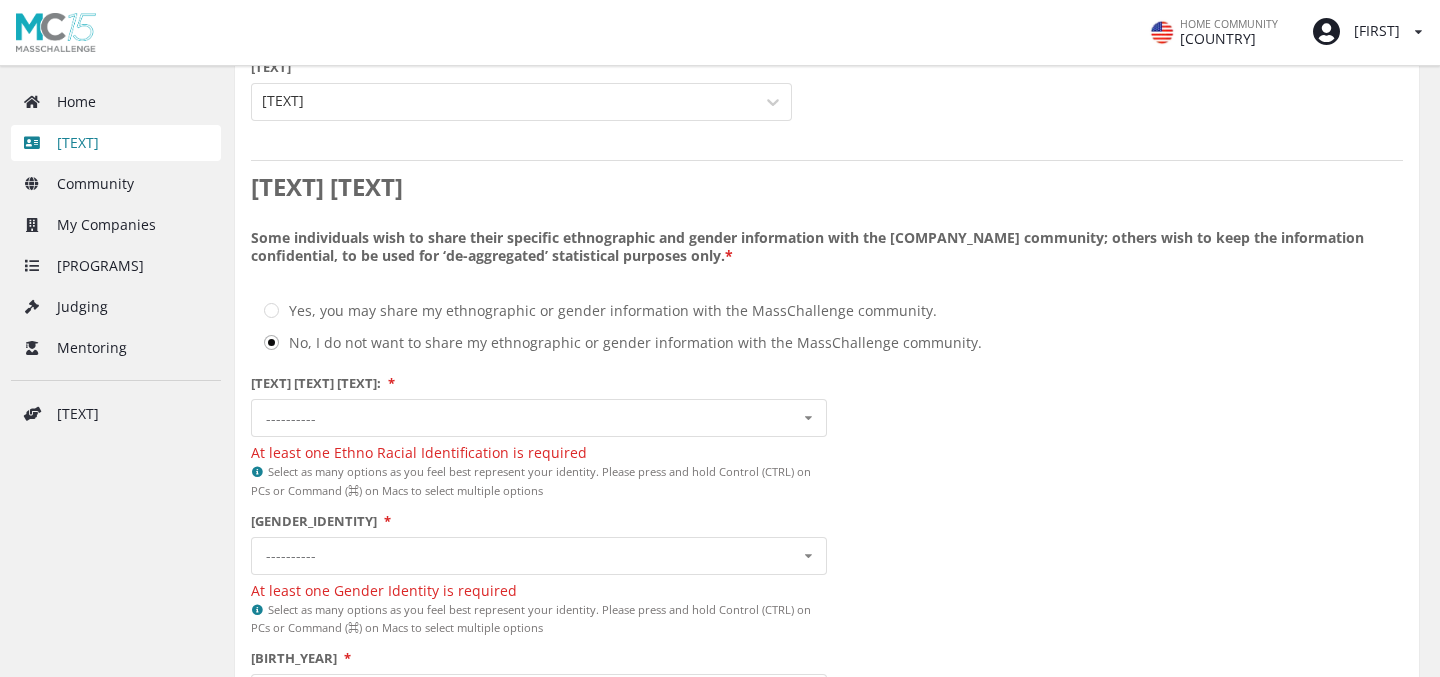 scroll, scrollTop: 1431, scrollLeft: 0, axis: vertical 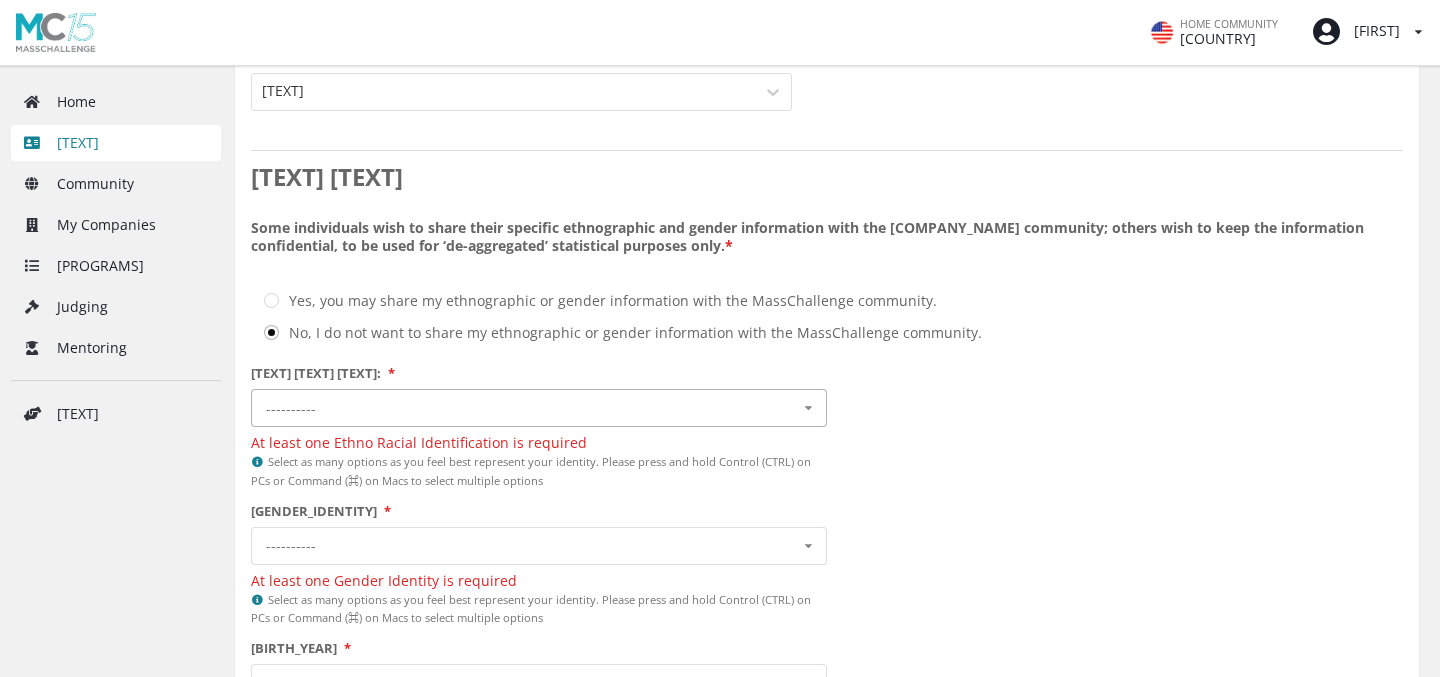 click at bounding box center [808, 408] 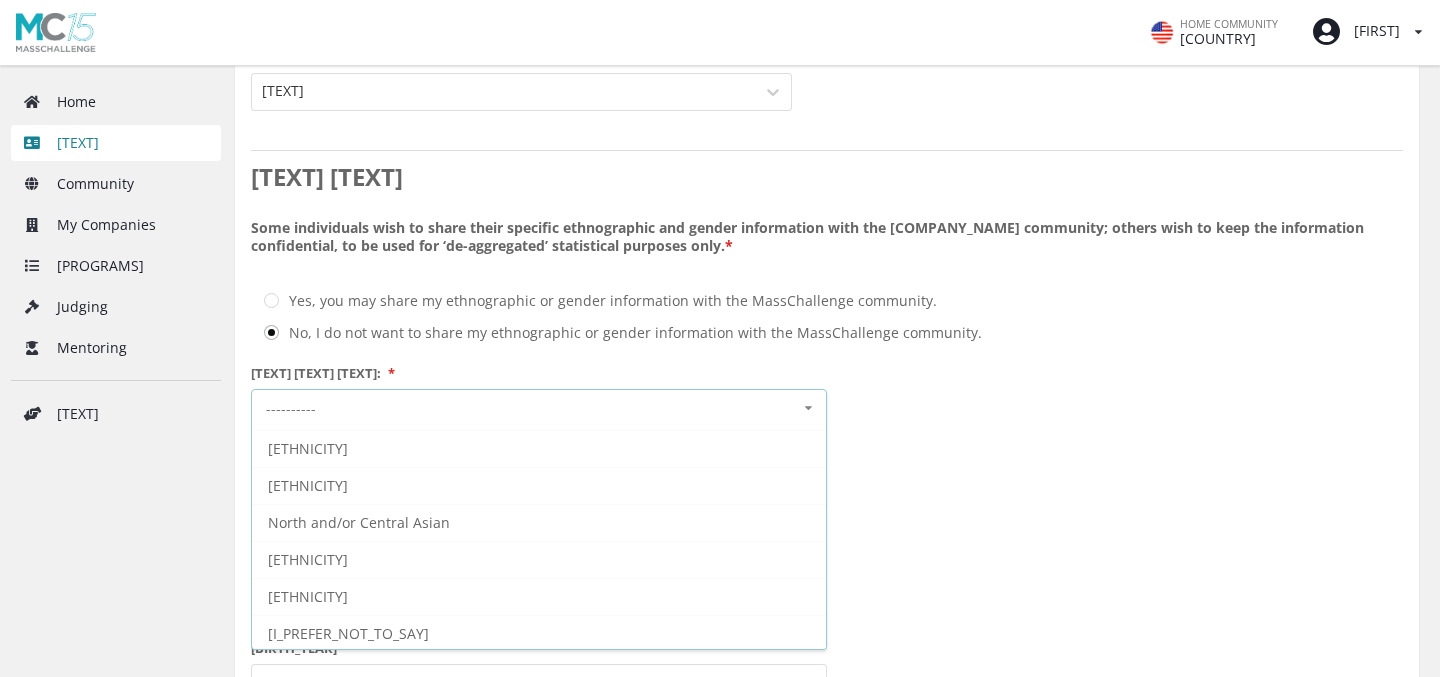 scroll, scrollTop: 146, scrollLeft: 0, axis: vertical 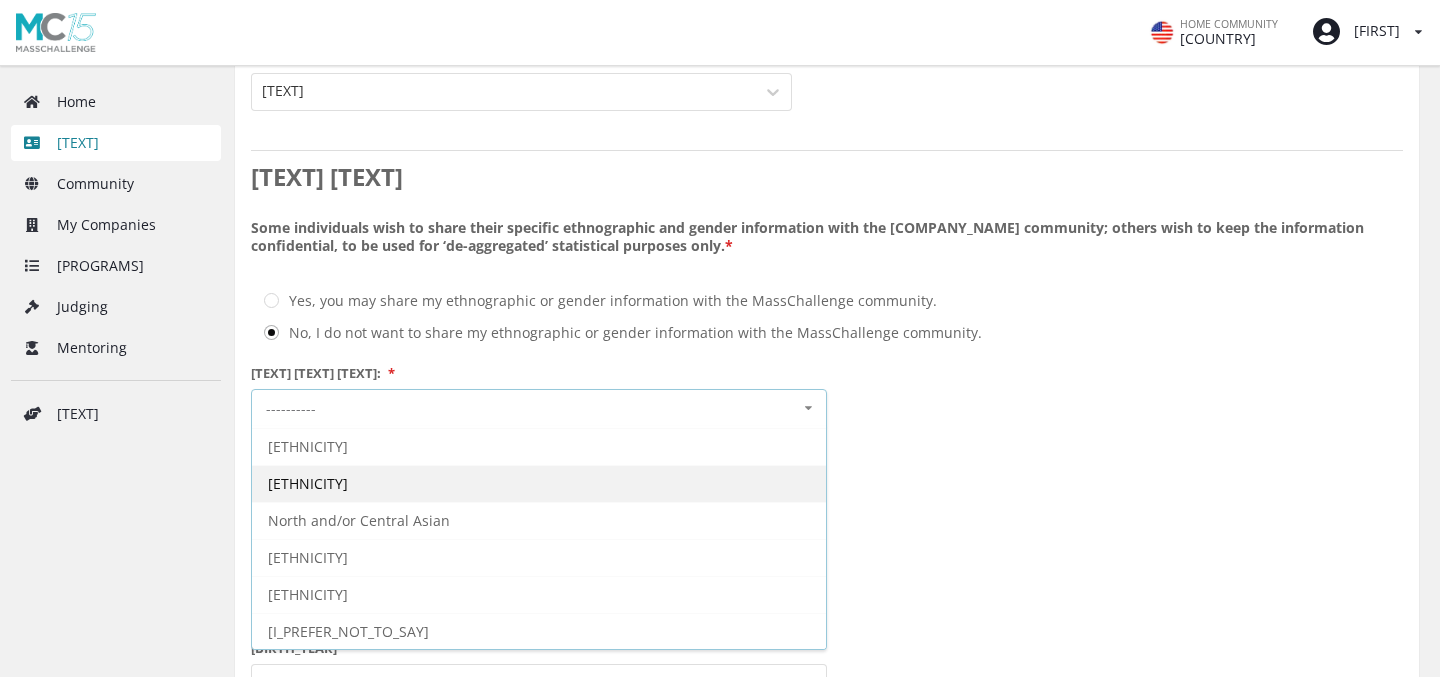 click on "[ETHNICITY]" at bounding box center (539, 483) 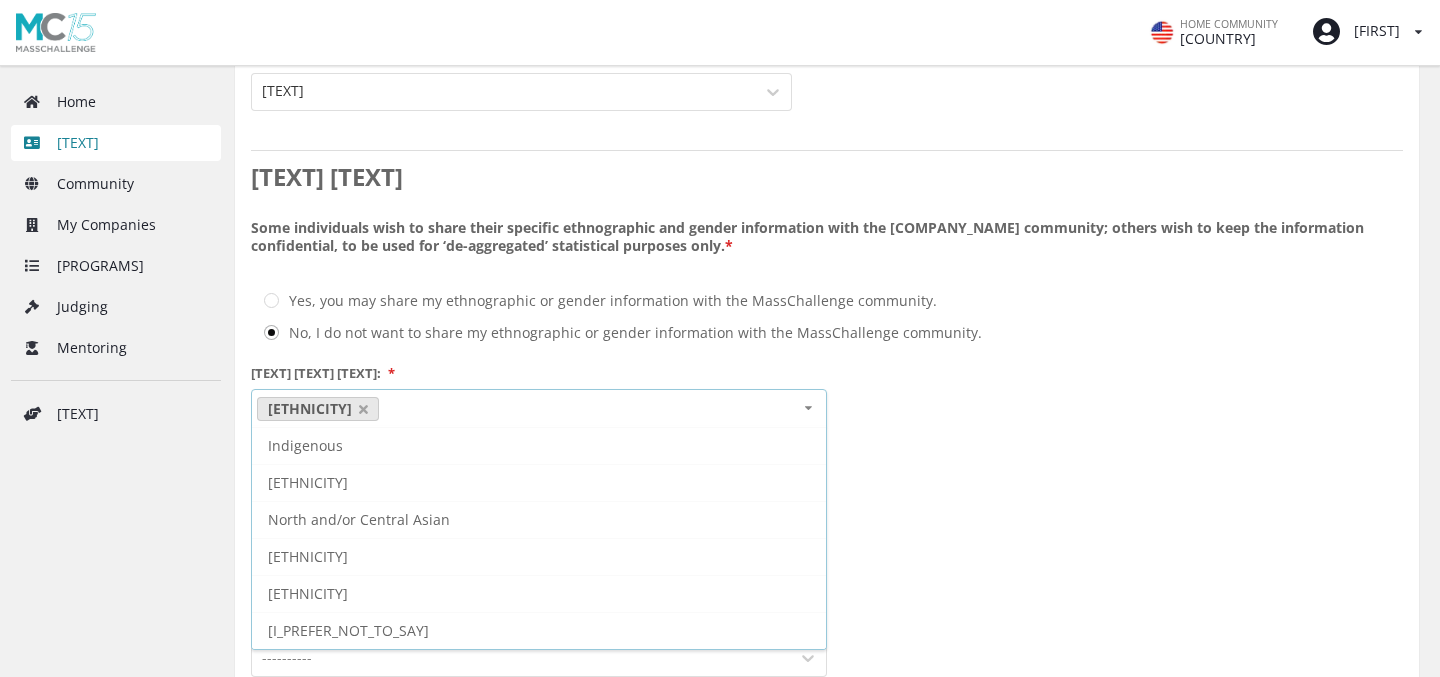scroll, scrollTop: 109, scrollLeft: 0, axis: vertical 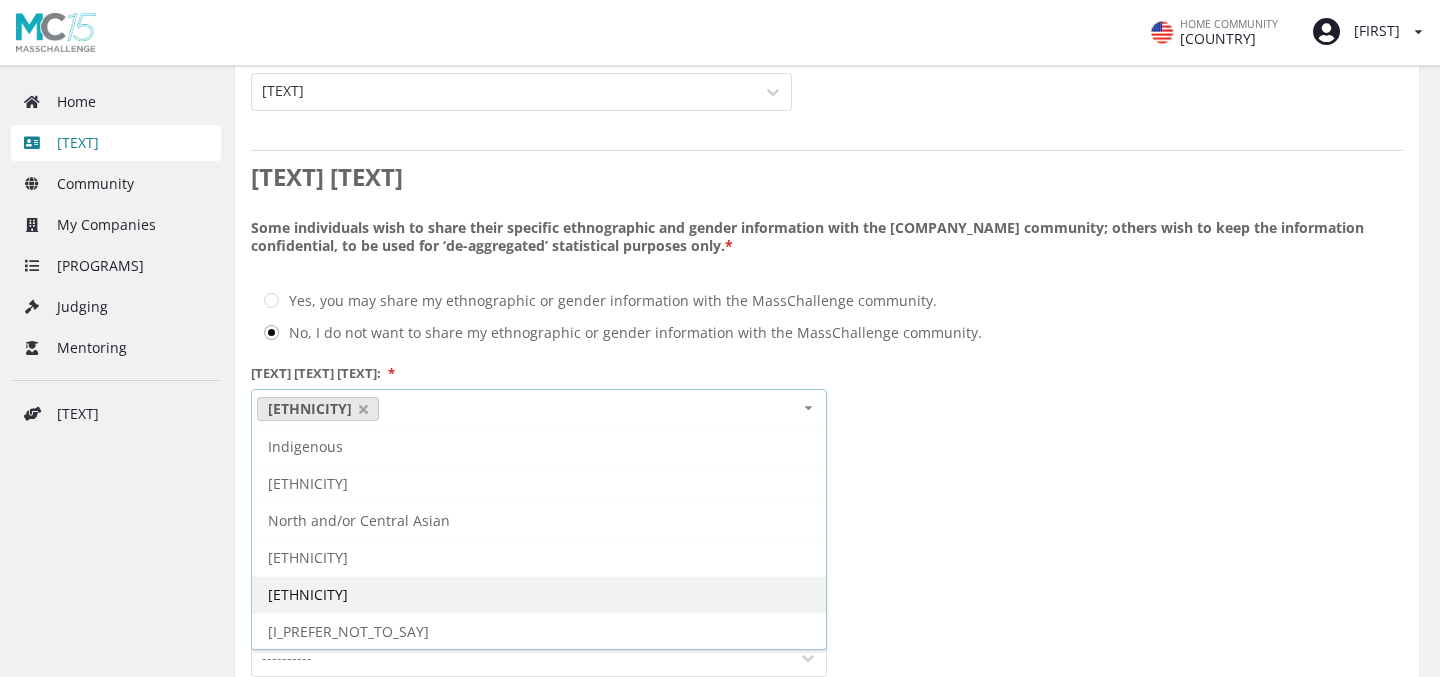 click on "[ETHNICITY]" at bounding box center [539, 594] 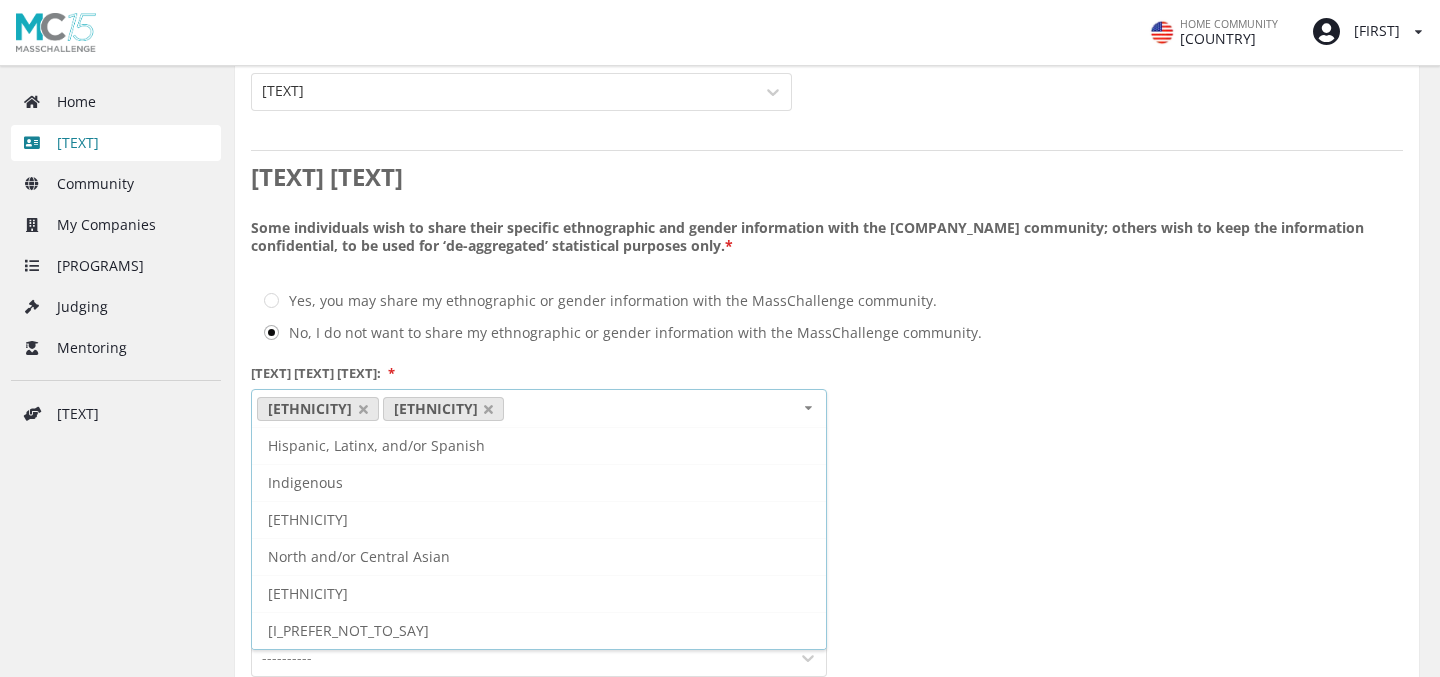 scroll, scrollTop: 72, scrollLeft: 0, axis: vertical 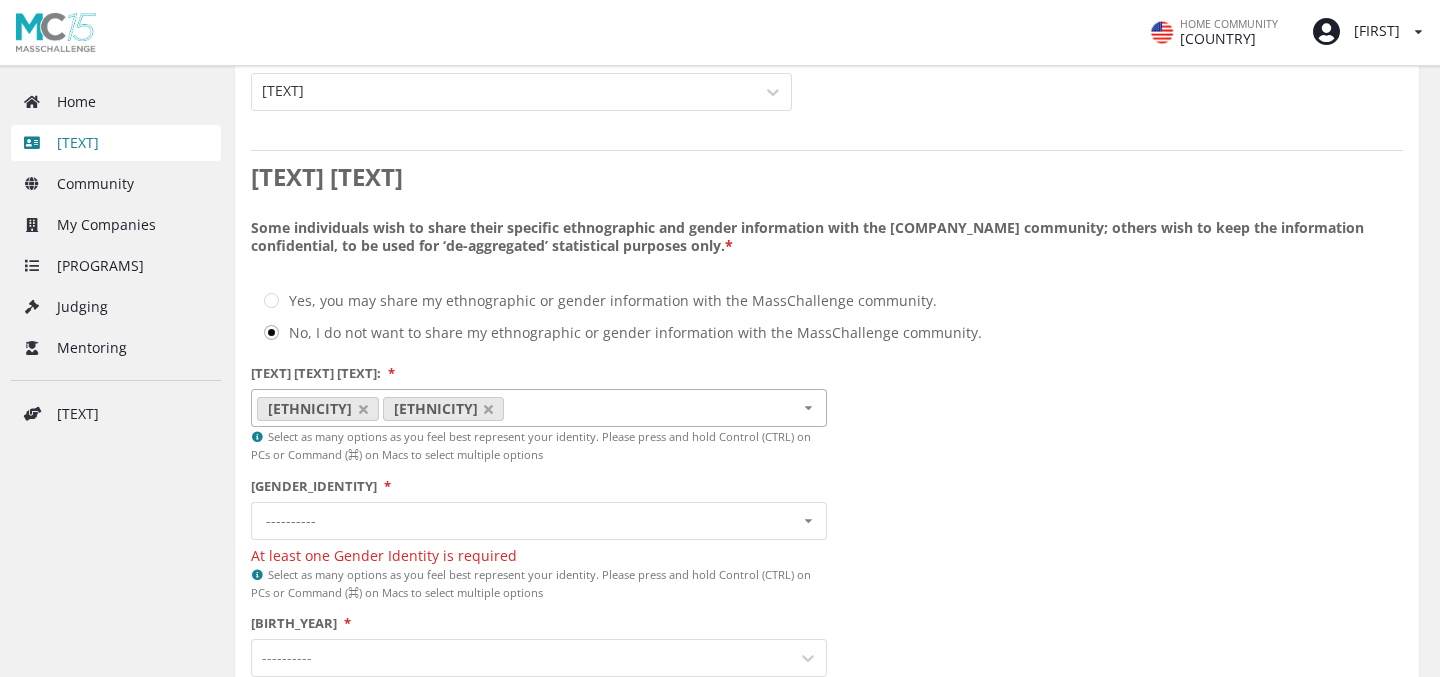 click on "[YEAR]" at bounding box center (827, 482) 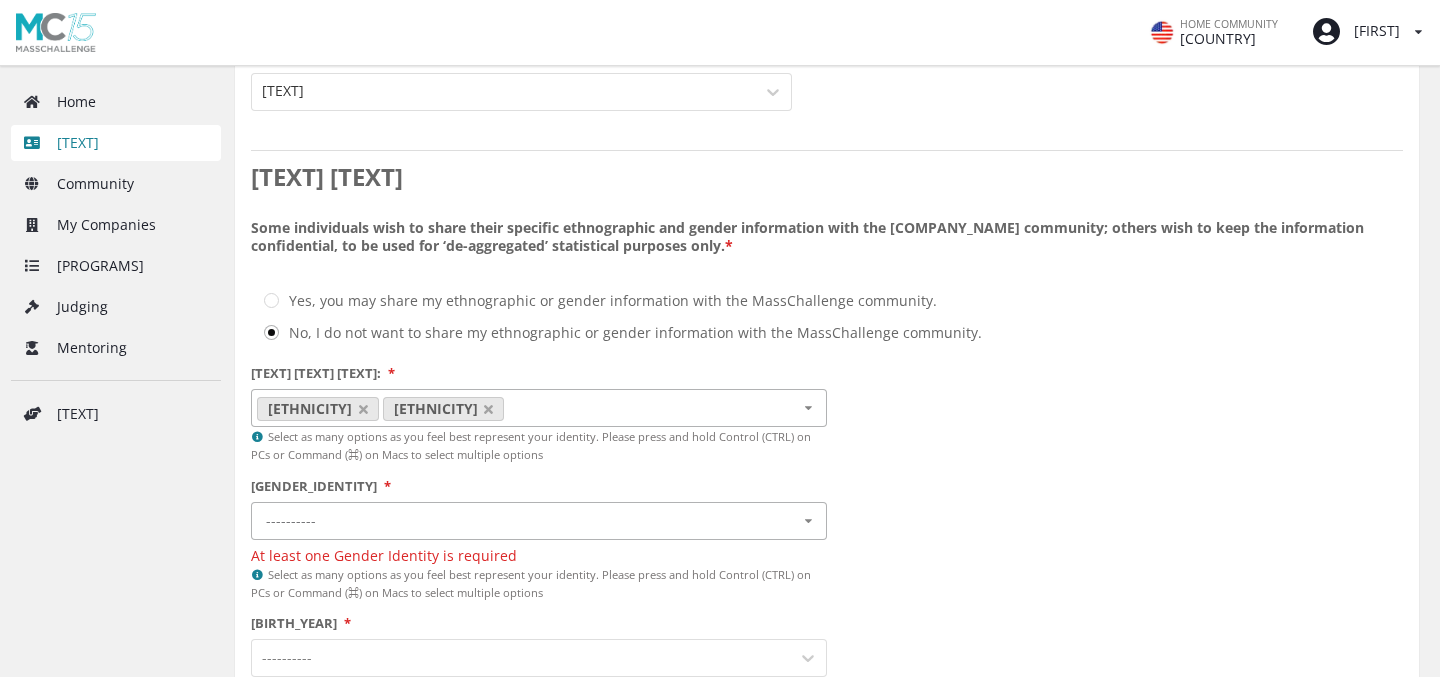 click at bounding box center [808, 521] 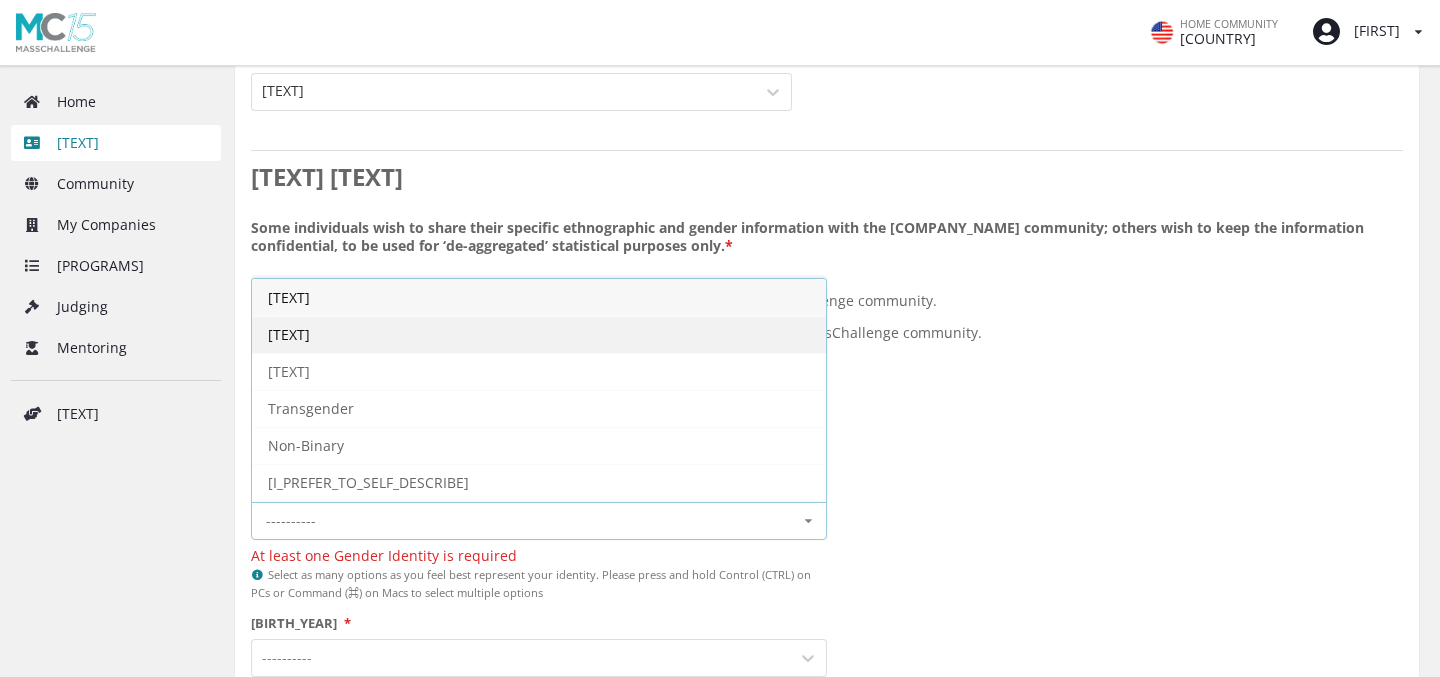 click on "[TEXT]" at bounding box center (539, 334) 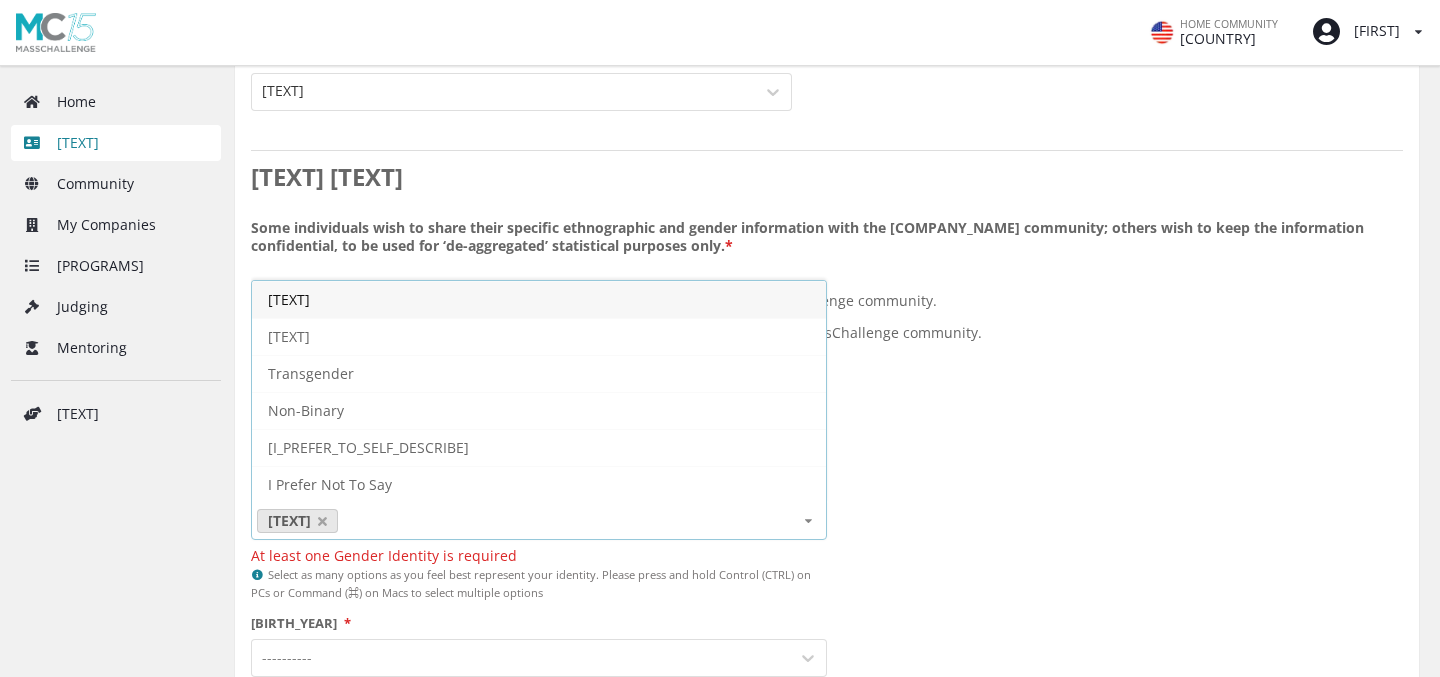 click on "[COUNTRY] [STATE]/[PROVINCE] [CITY] [STREET_ADDRESS] [POSTAL_CODE] * [POSTAL_CODE] [DEMOGRAPHIC_INFORMATION] * ---------- * [ETHNICITY] [ETHNICITY] [ETHNICITY] [ETHNICITY] [ETHNICITY] [ETHNICITY] [ETHNICITY] [ETHNICITY] * [GENDER_IDENTITY] * [GENDER_IDENTITY] [GENDER_IDENTITY] [GENDER_IDENTITY] [GENDER_IDENTITY] [GENDER_IDENTITY] * [BIRTH_YEAR] * ---------- *" at bounding box center [827, 482] 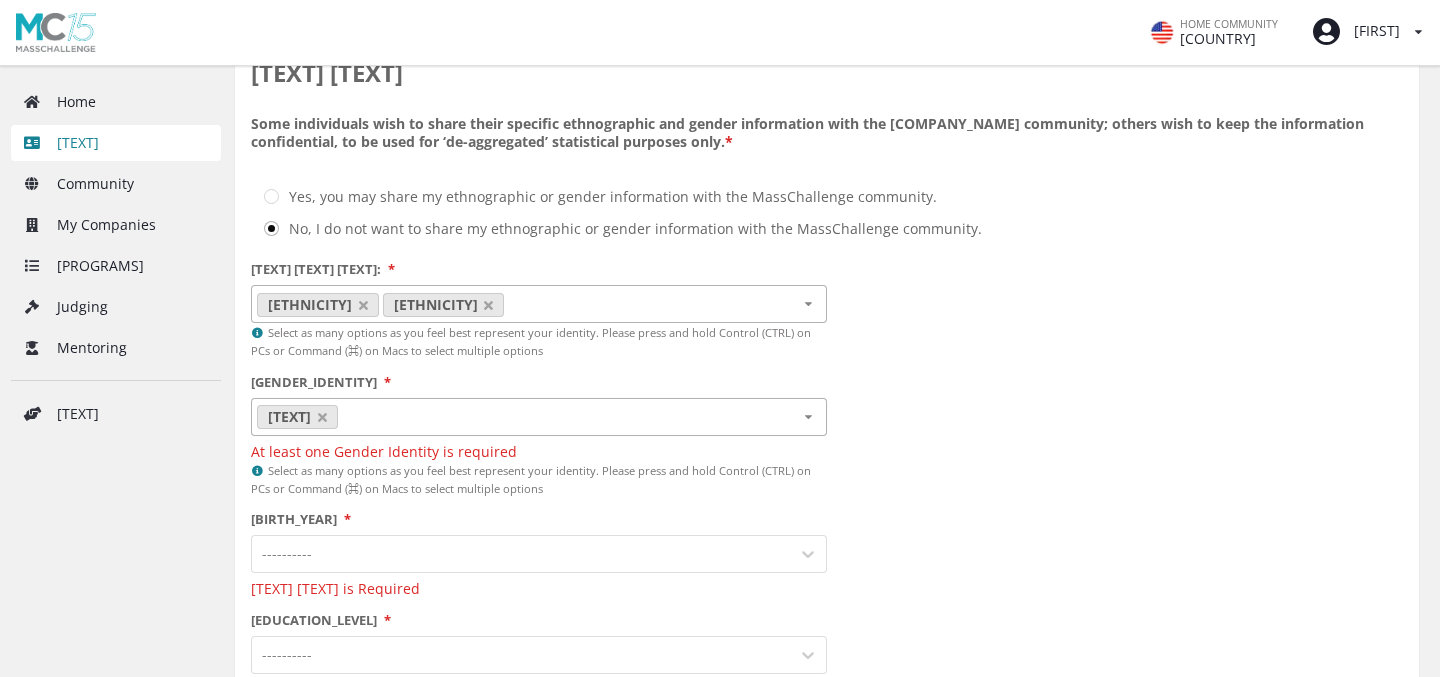 scroll, scrollTop: 1537, scrollLeft: 0, axis: vertical 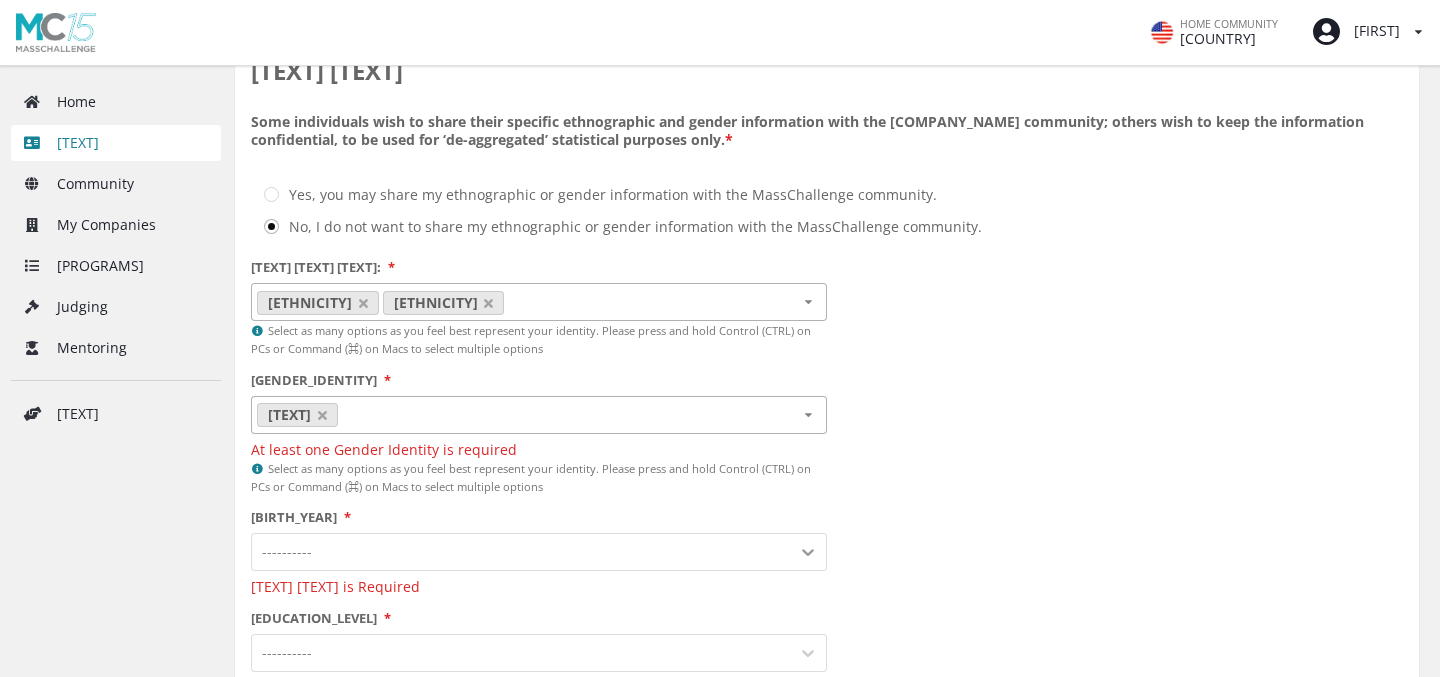 click on "----------" at bounding box center [539, 552] 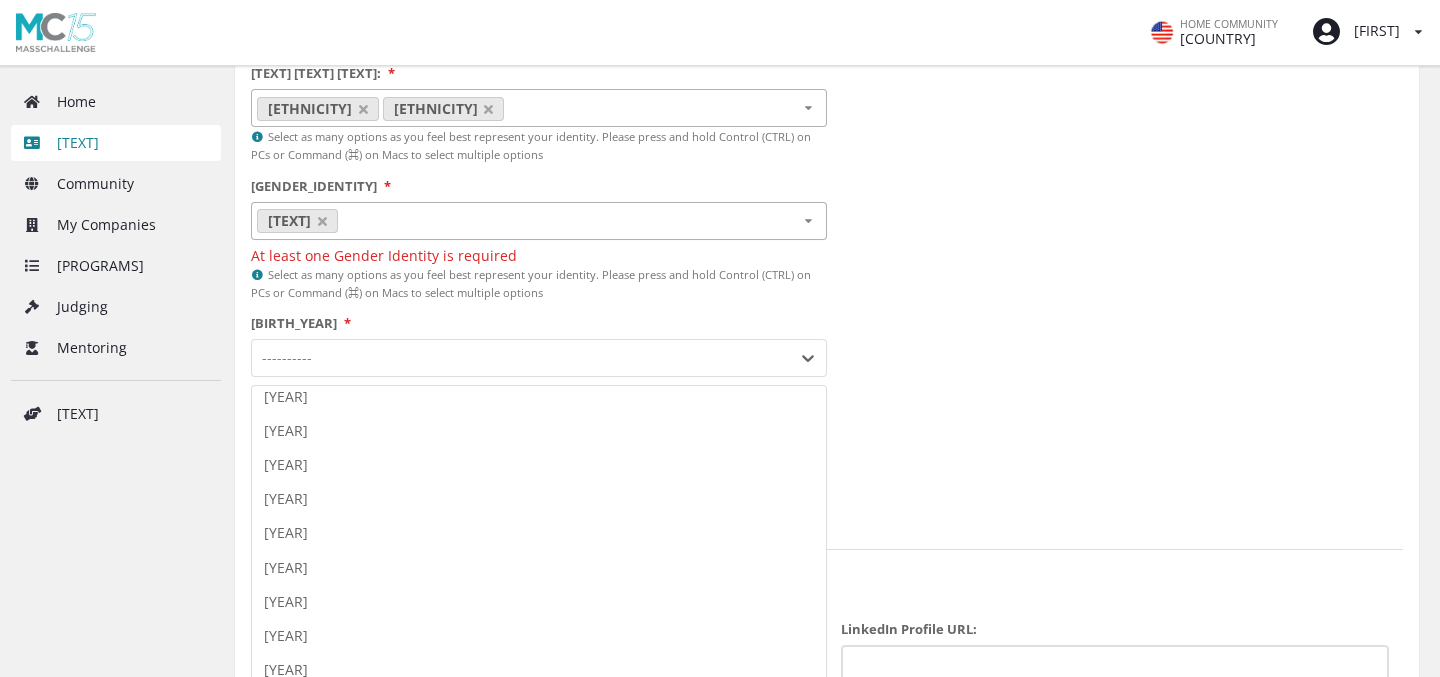 scroll, scrollTop: 2315, scrollLeft: 0, axis: vertical 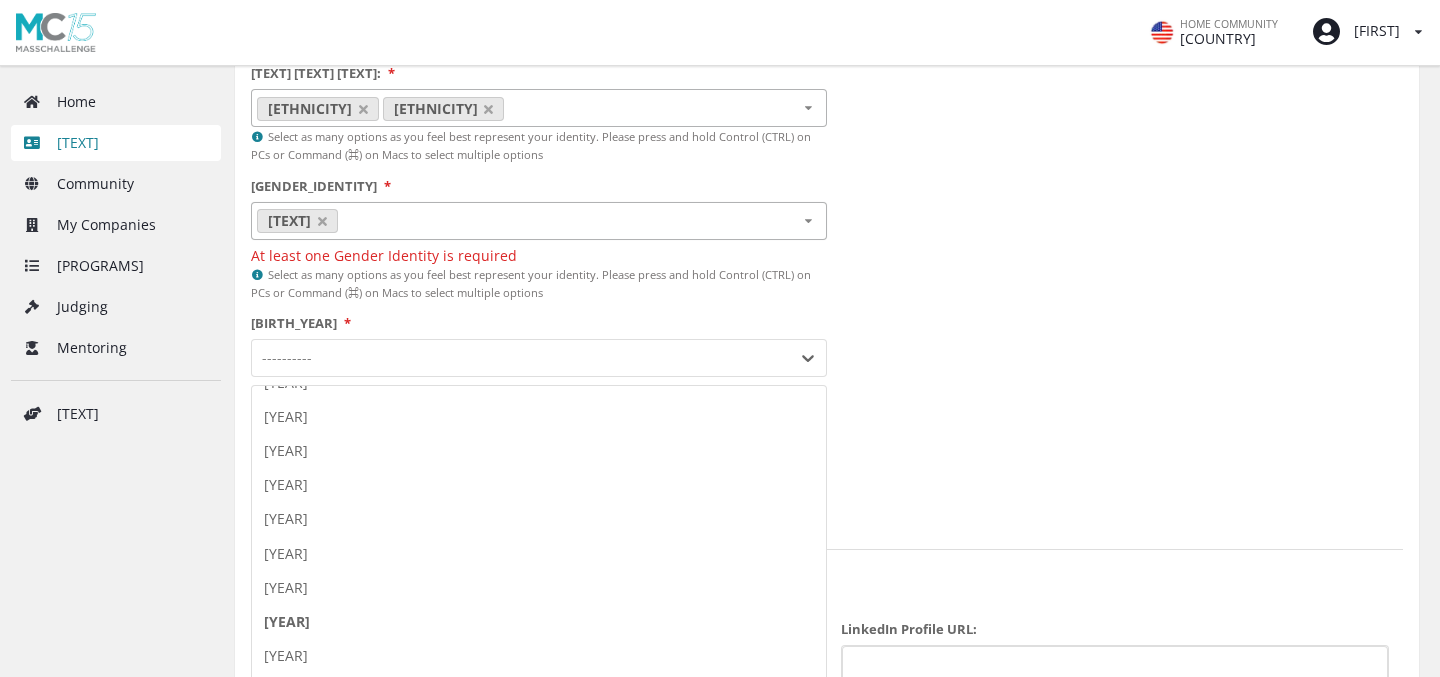 click on "[YEAR]" at bounding box center [539, 622] 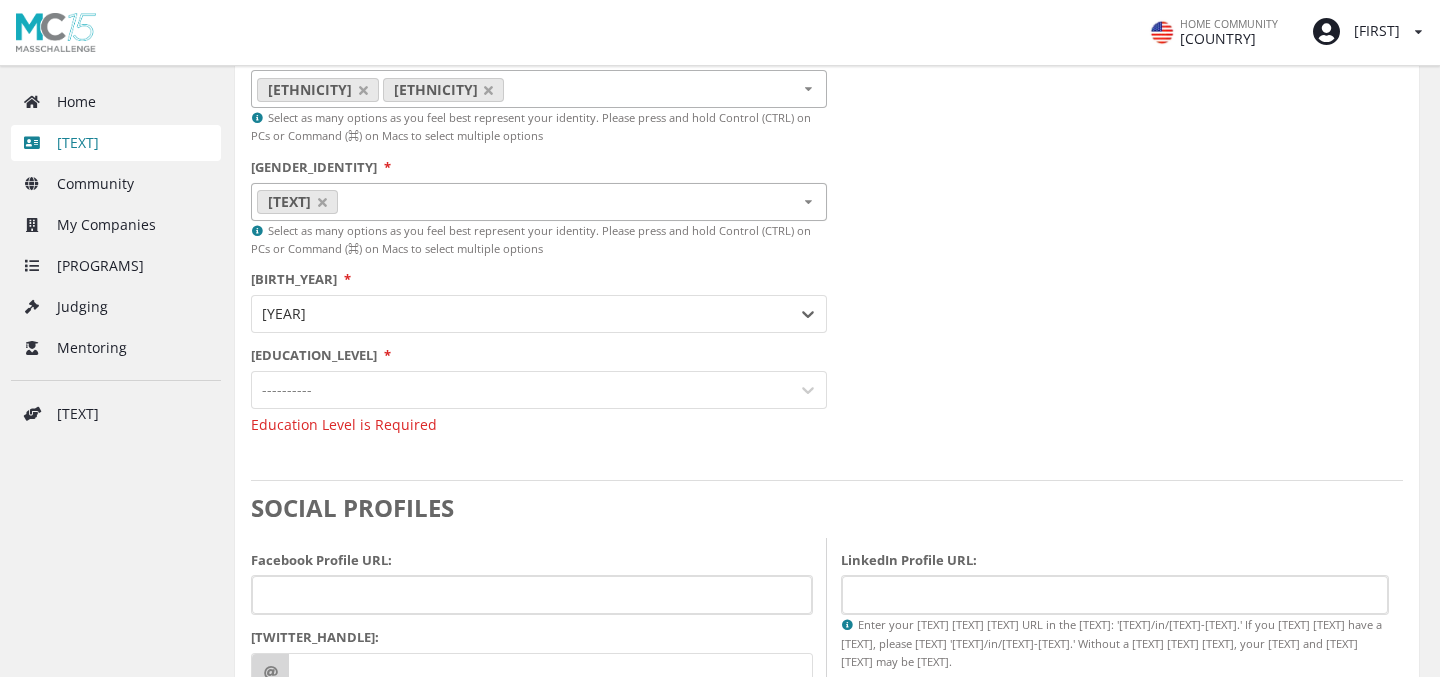 scroll, scrollTop: 1755, scrollLeft: 0, axis: vertical 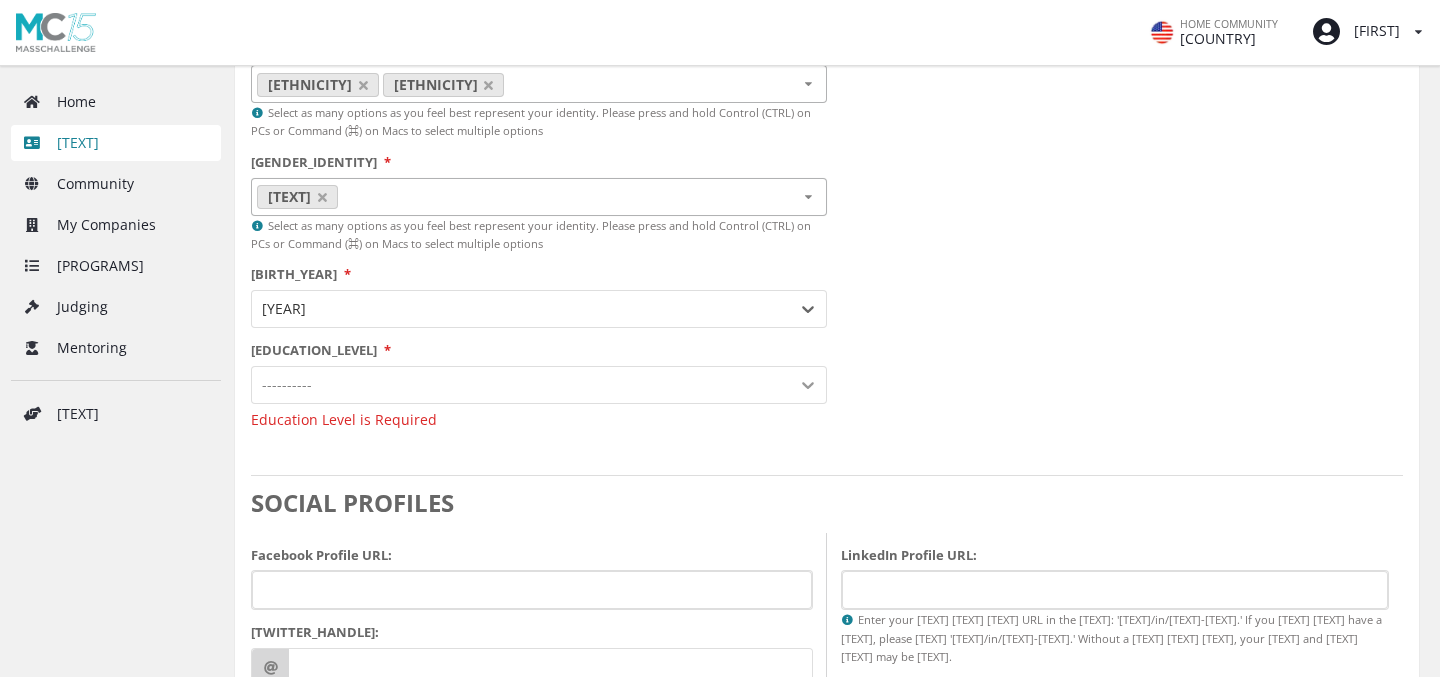click at bounding box center [808, 385] 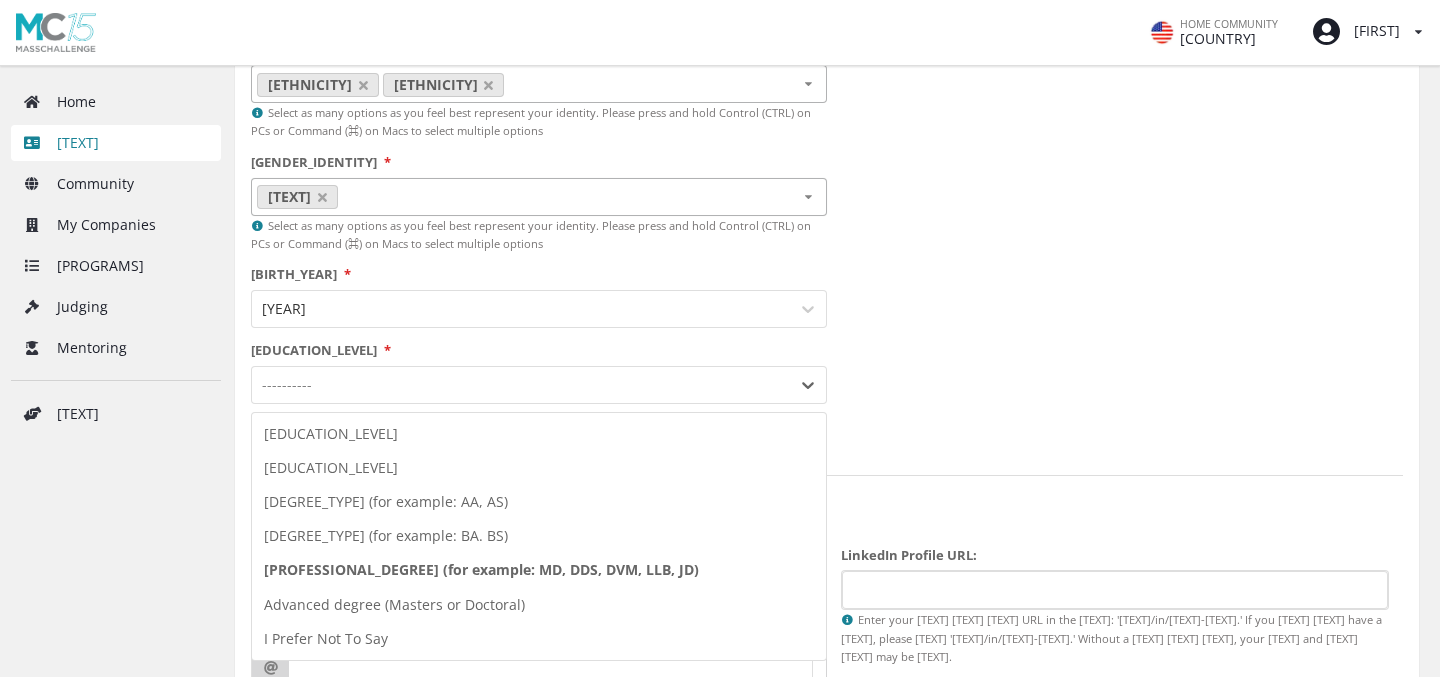 click on "[PROFESSIONAL_DEGREE] (for example: MD, DDS, DVM, LLB, JD)" at bounding box center (539, 570) 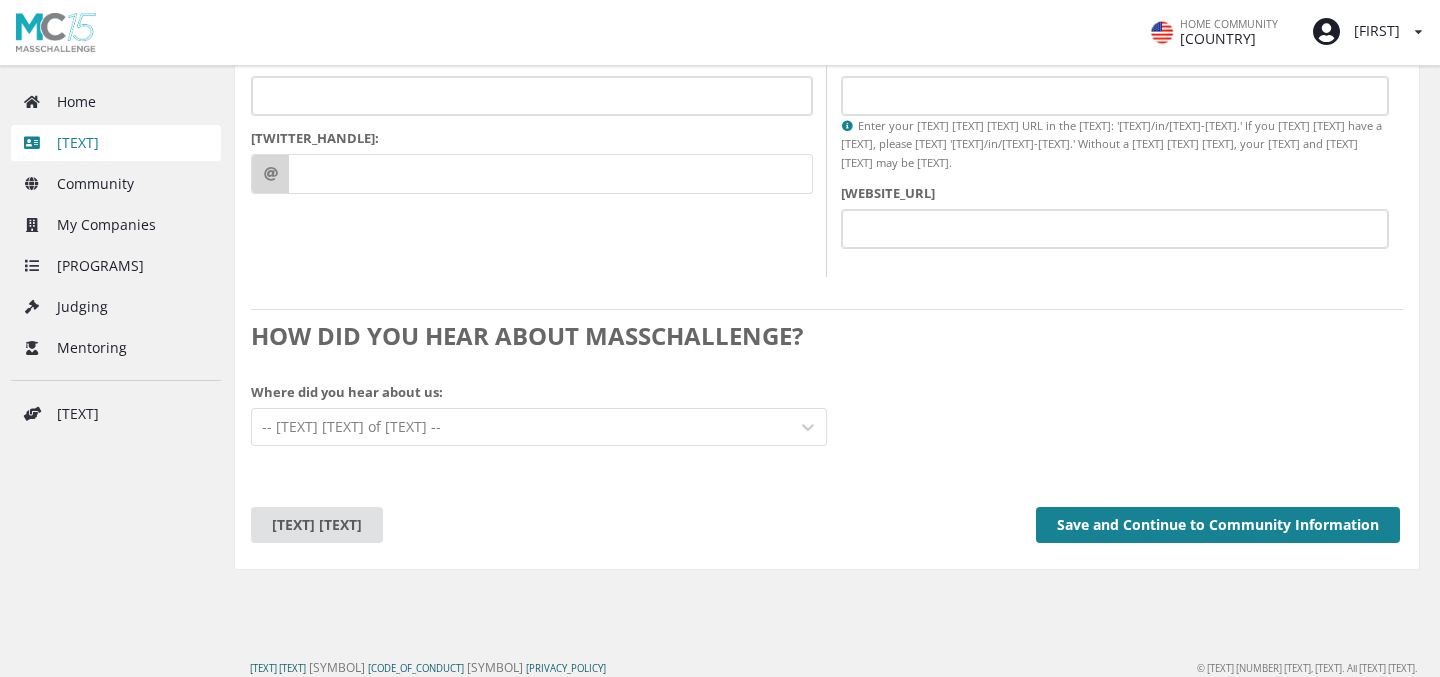 scroll, scrollTop: 2242, scrollLeft: 0, axis: vertical 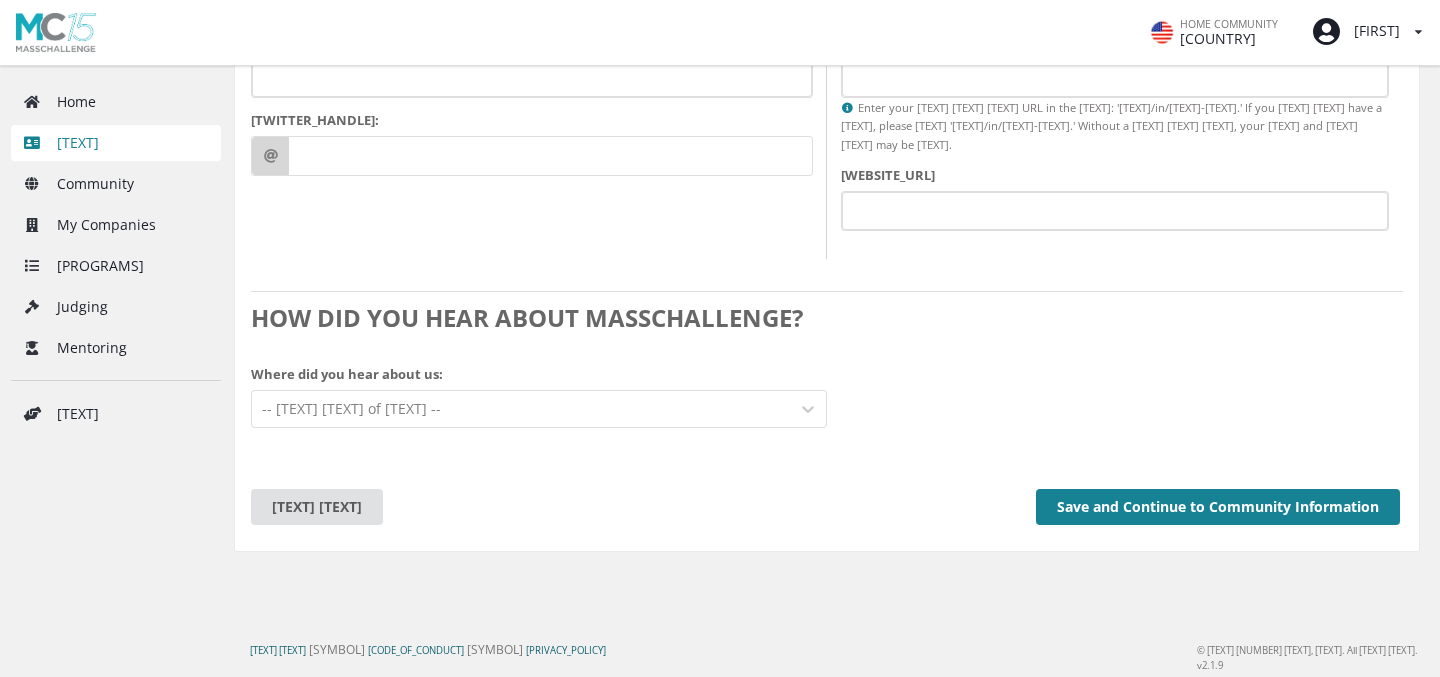 click on "Save and Continue to Community Information" at bounding box center [1218, 507] 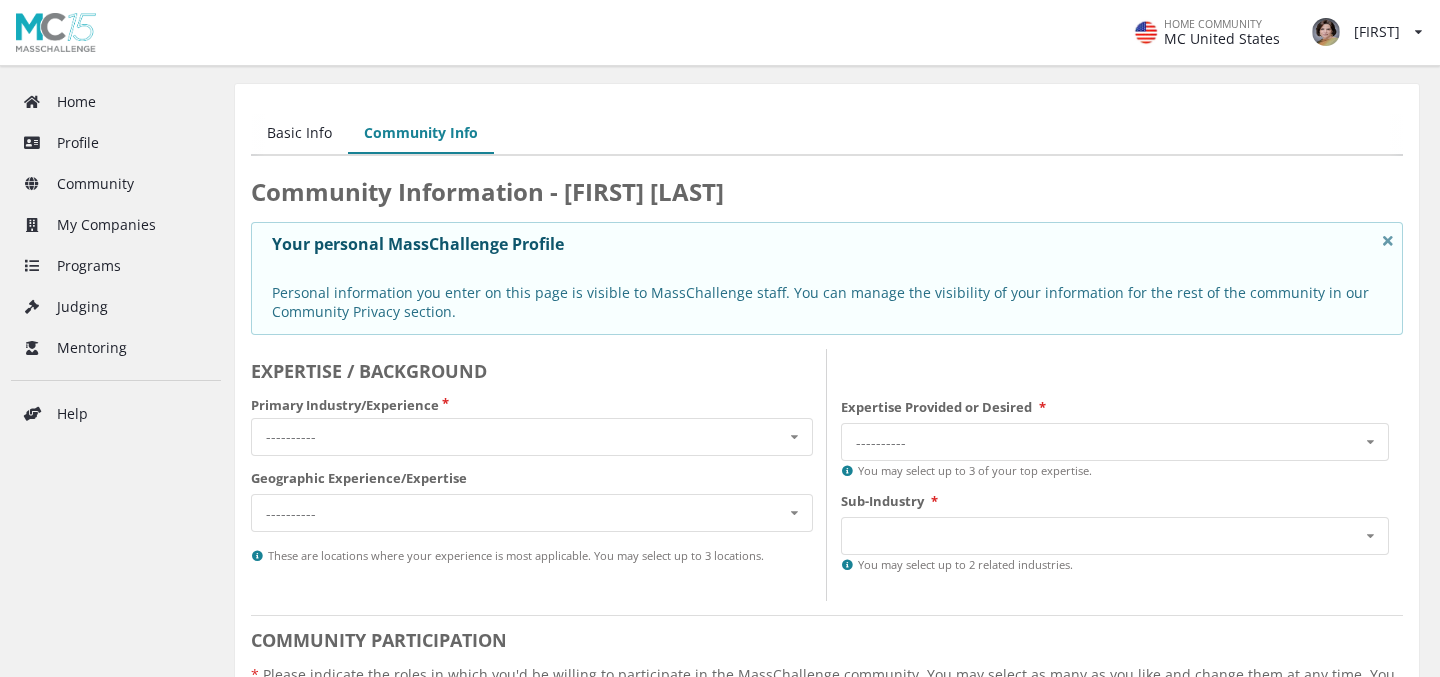 scroll, scrollTop: 0, scrollLeft: 0, axis: both 